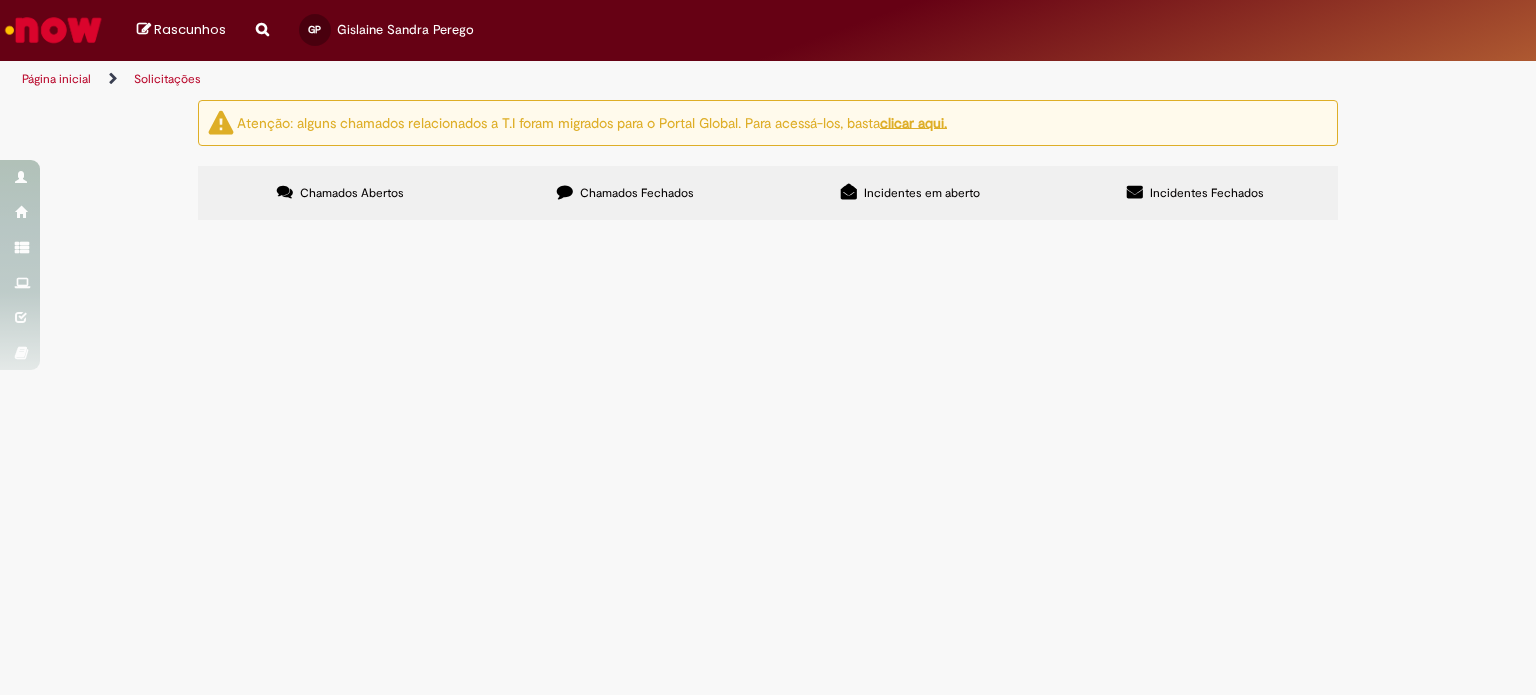 scroll, scrollTop: 0, scrollLeft: 0, axis: both 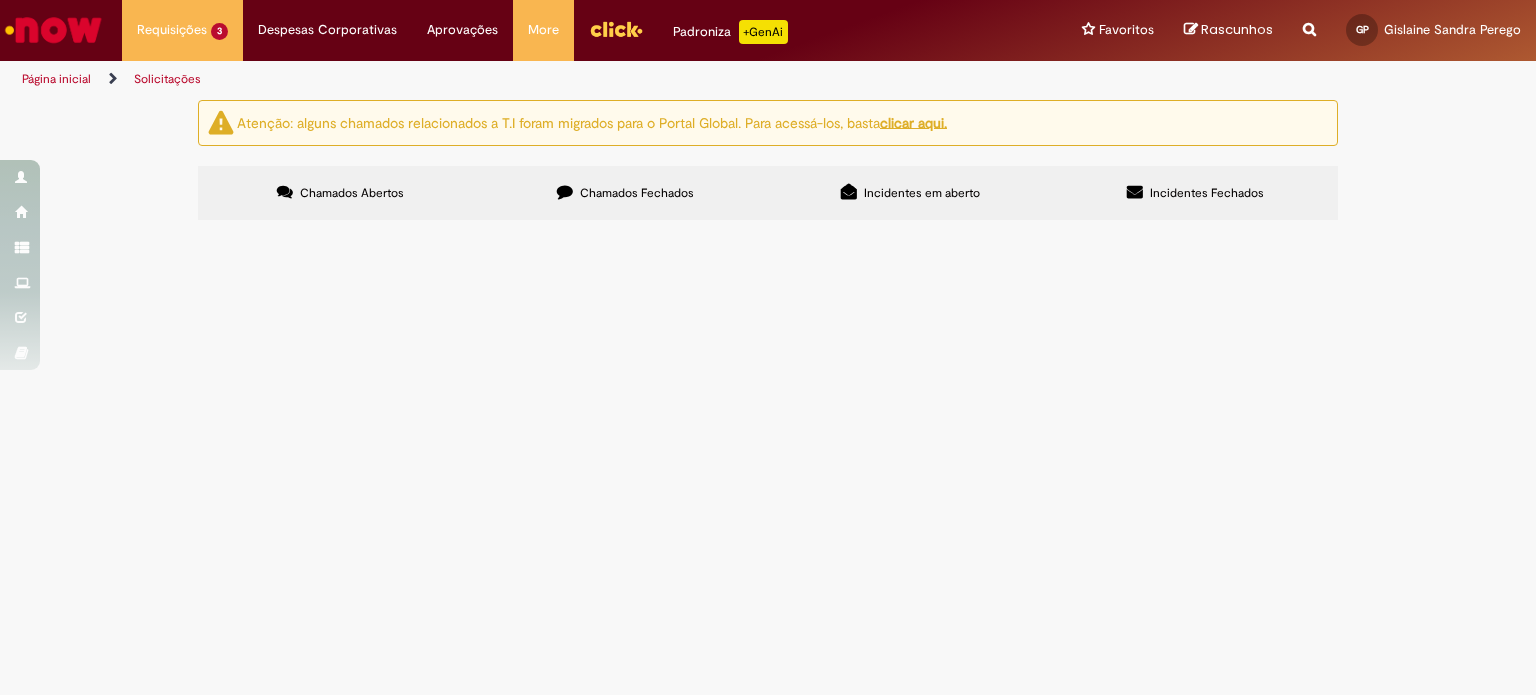 click on "Página inicial" at bounding box center (56, 79) 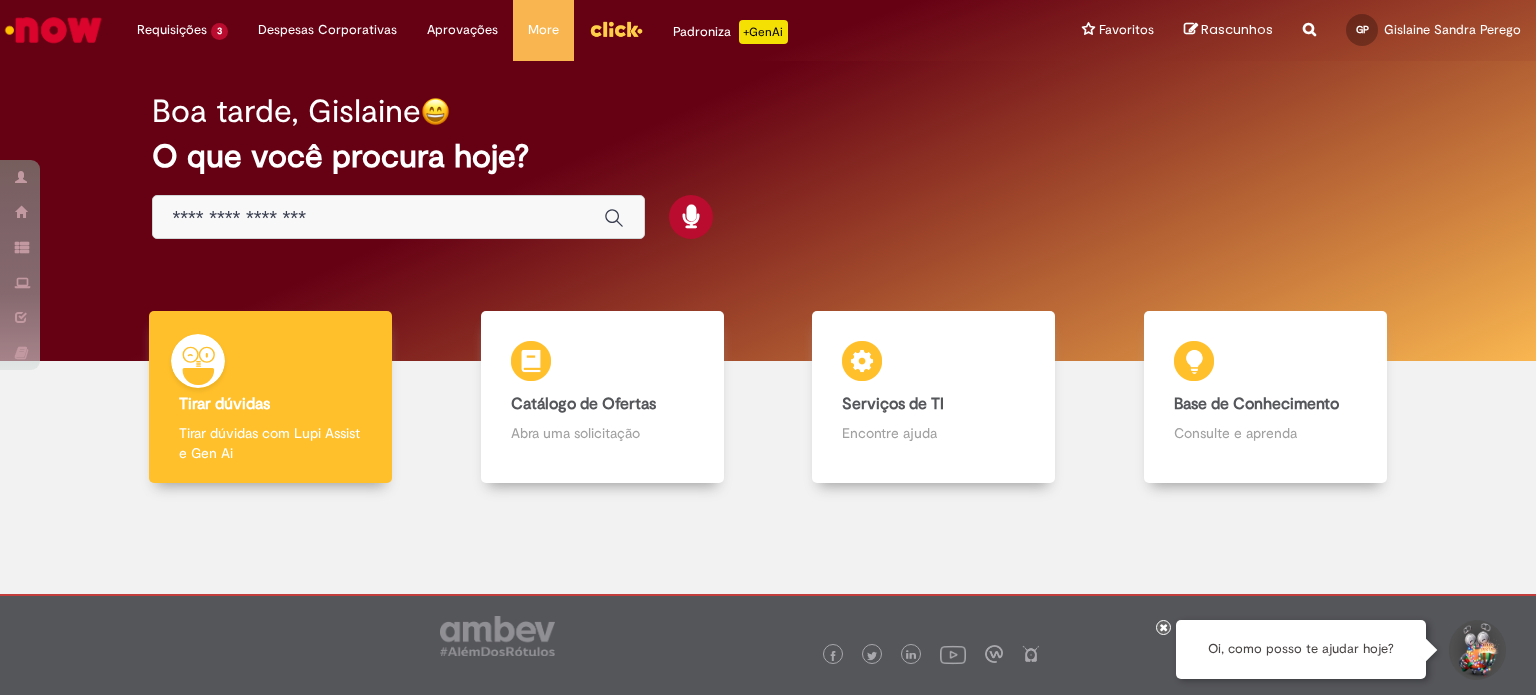click at bounding box center (378, 218) 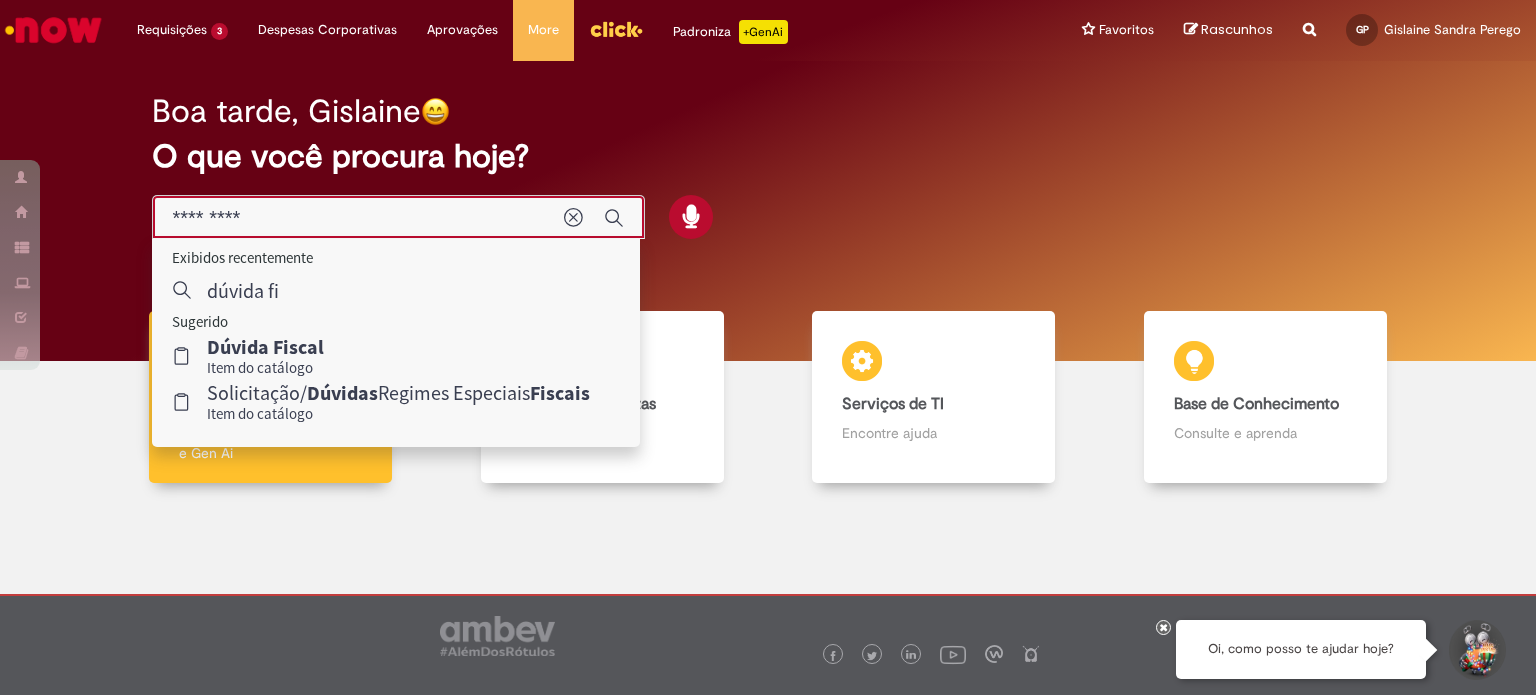 type on "**********" 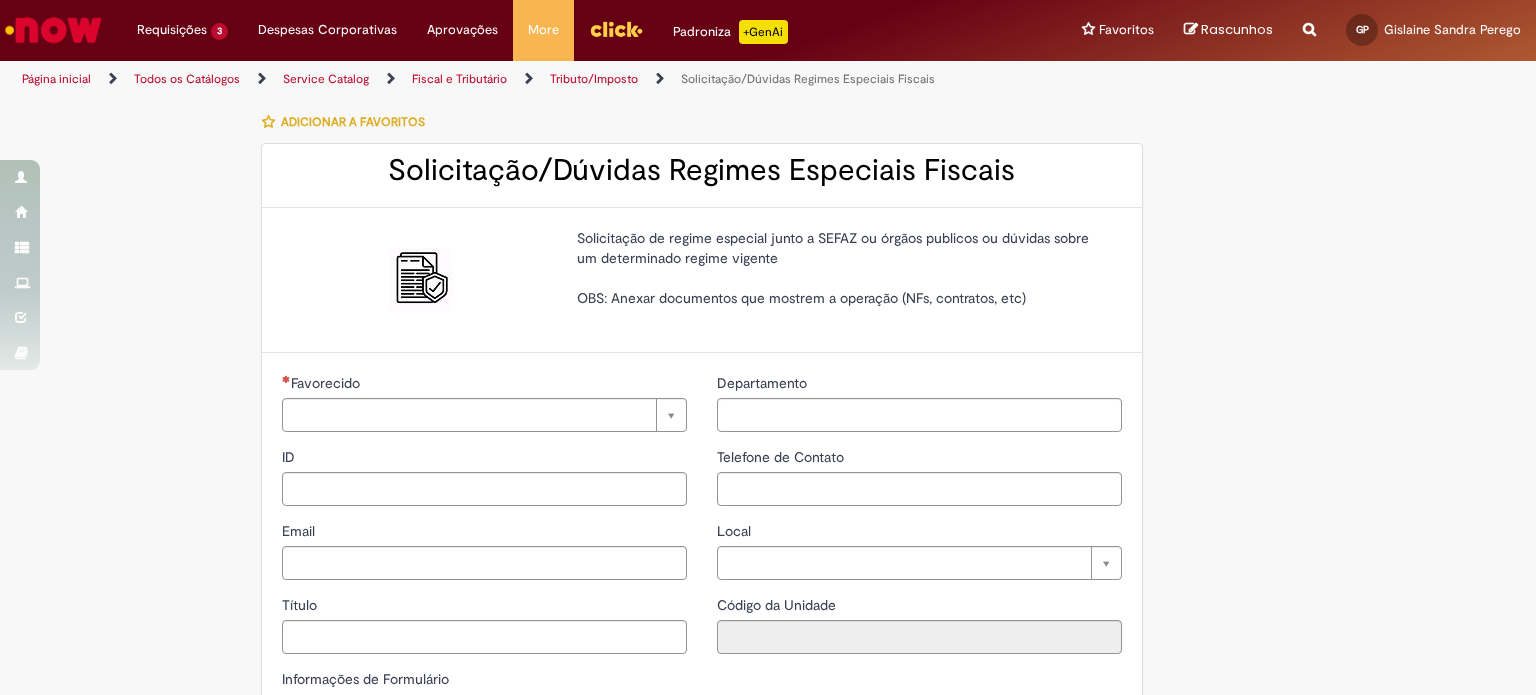 type on "********" 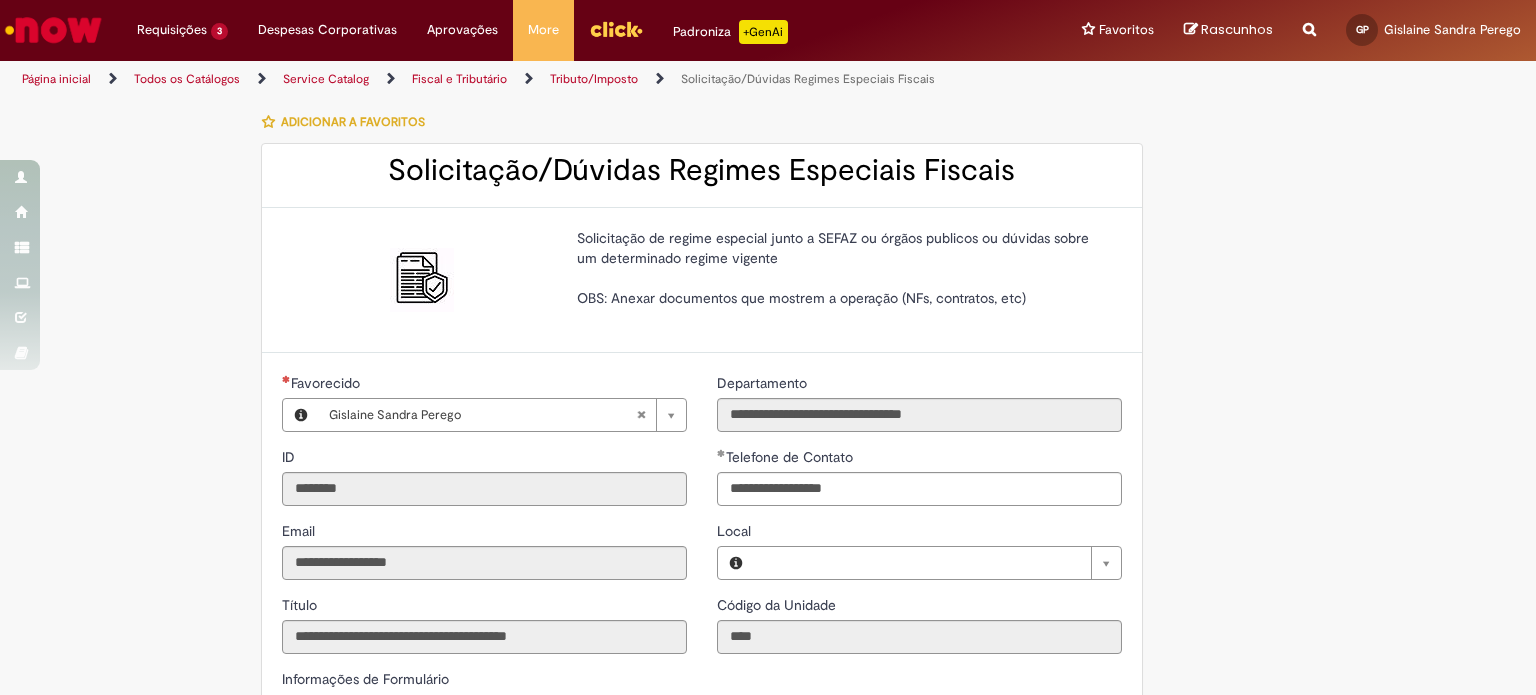 type on "**********" 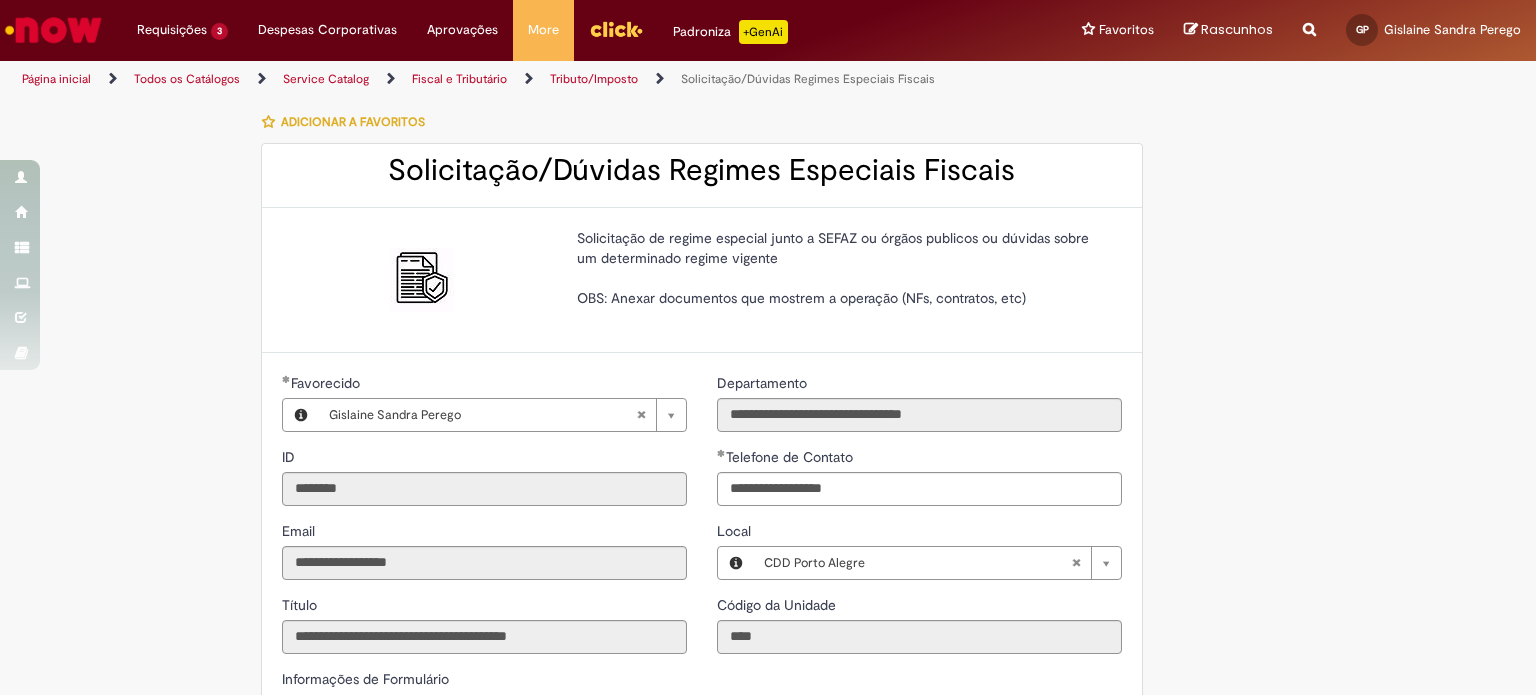 type on "**********" 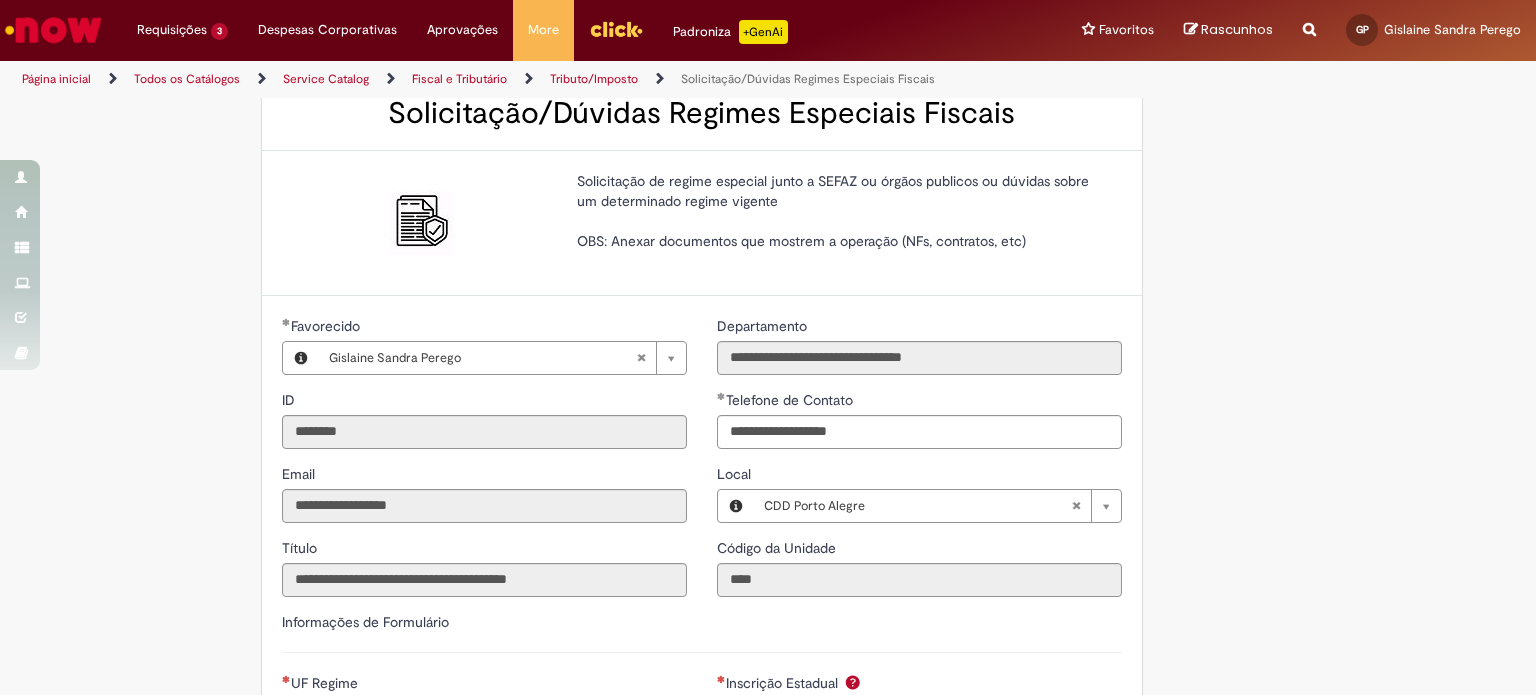 scroll, scrollTop: 0, scrollLeft: 0, axis: both 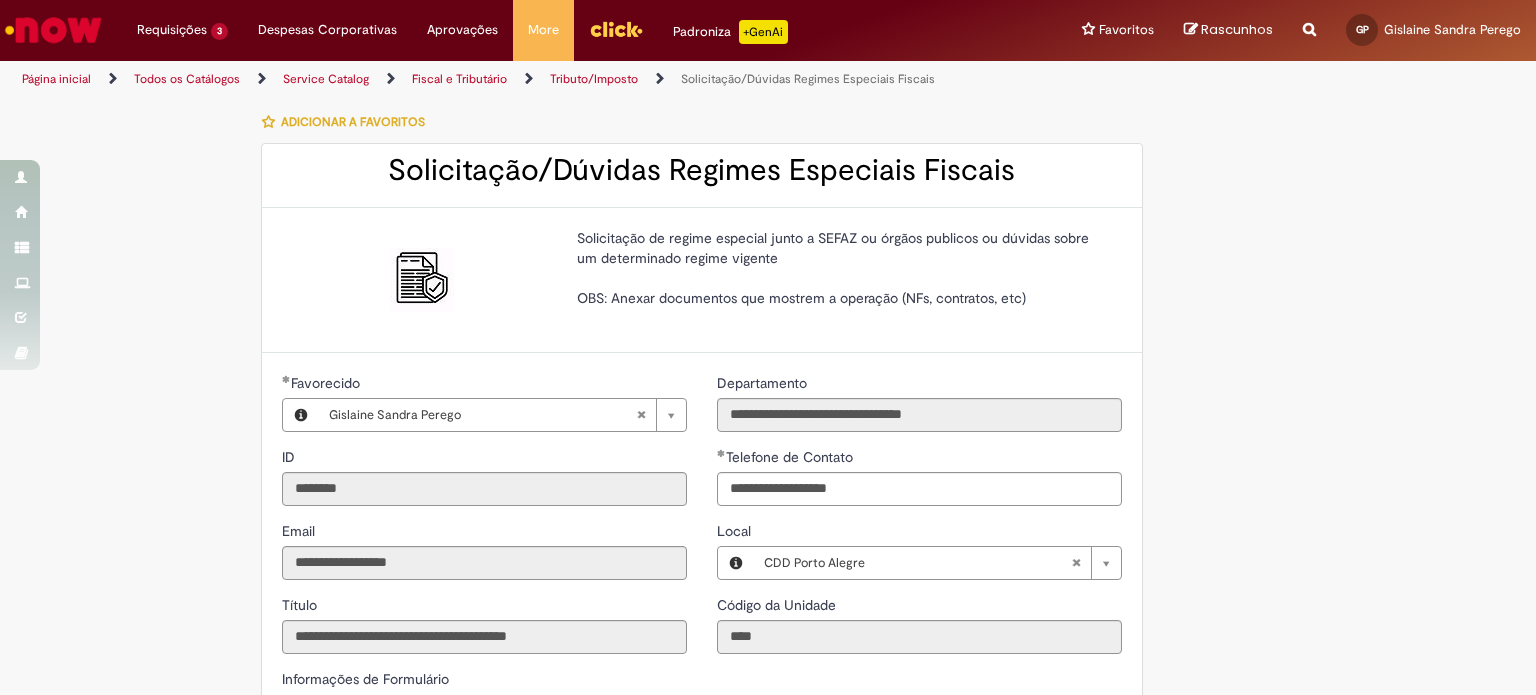 click on "Página inicial" at bounding box center (56, 79) 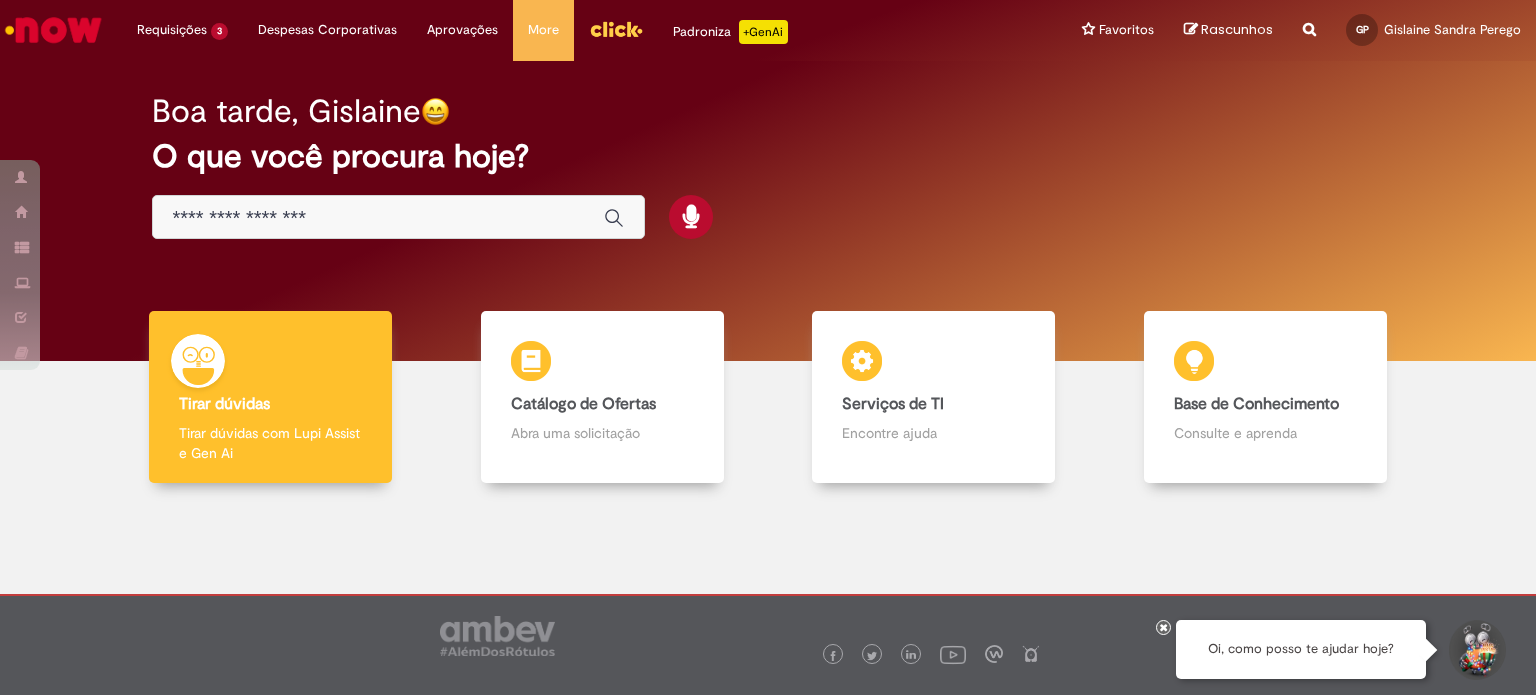 click at bounding box center (378, 218) 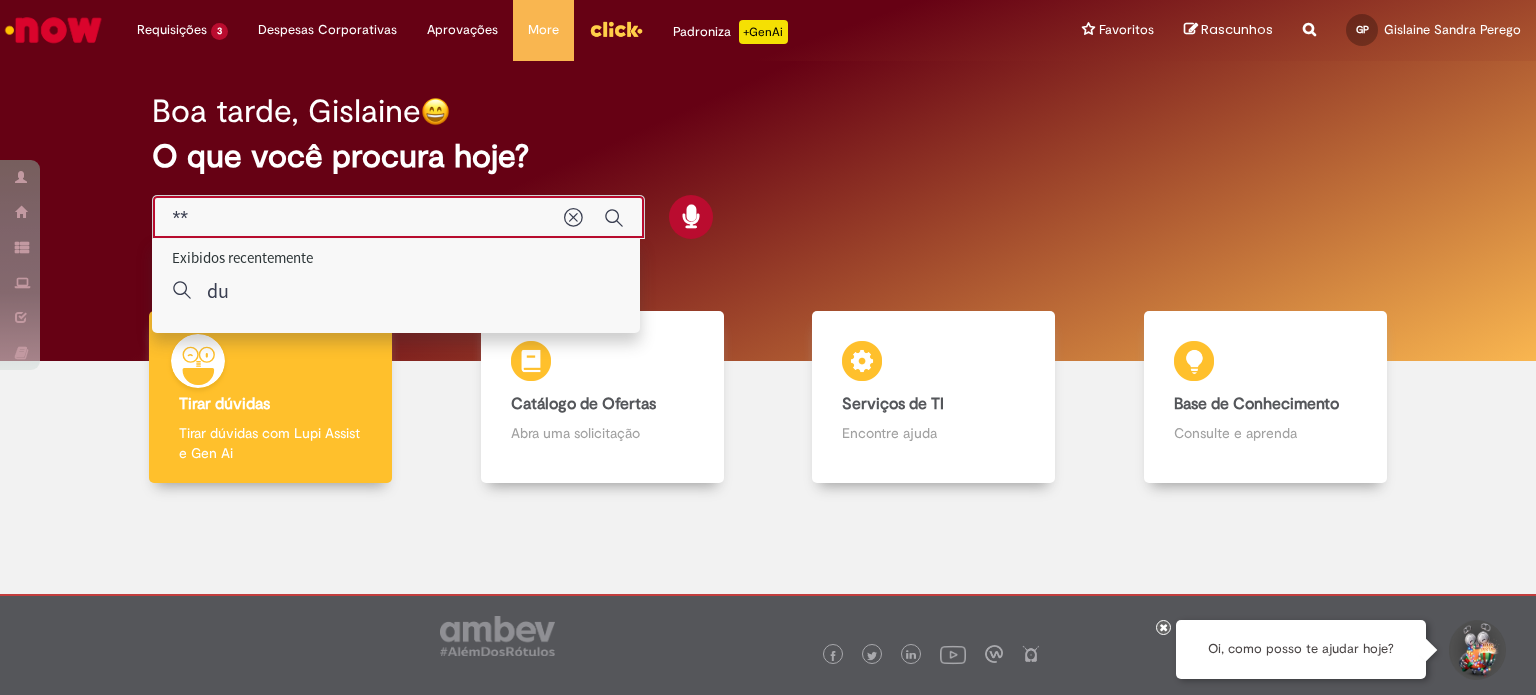 type on "*" 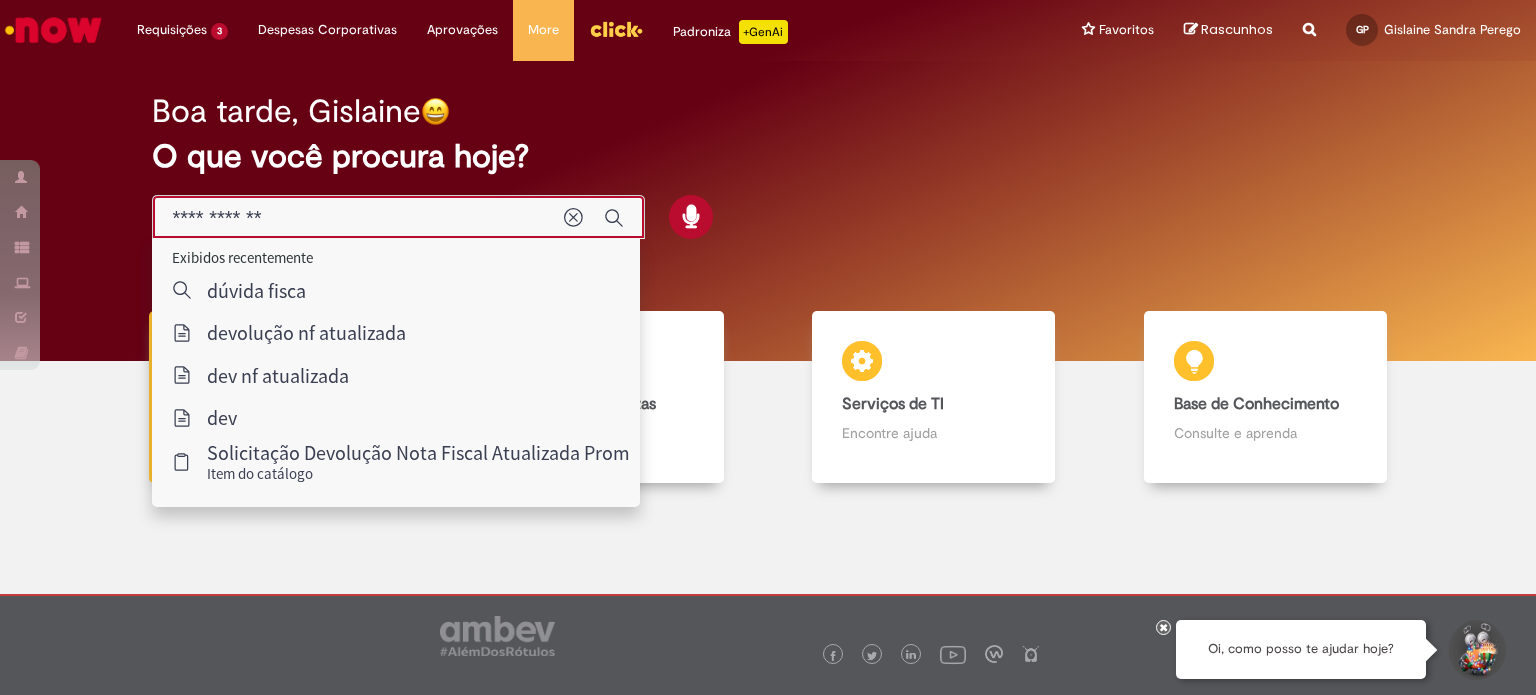 type on "**********" 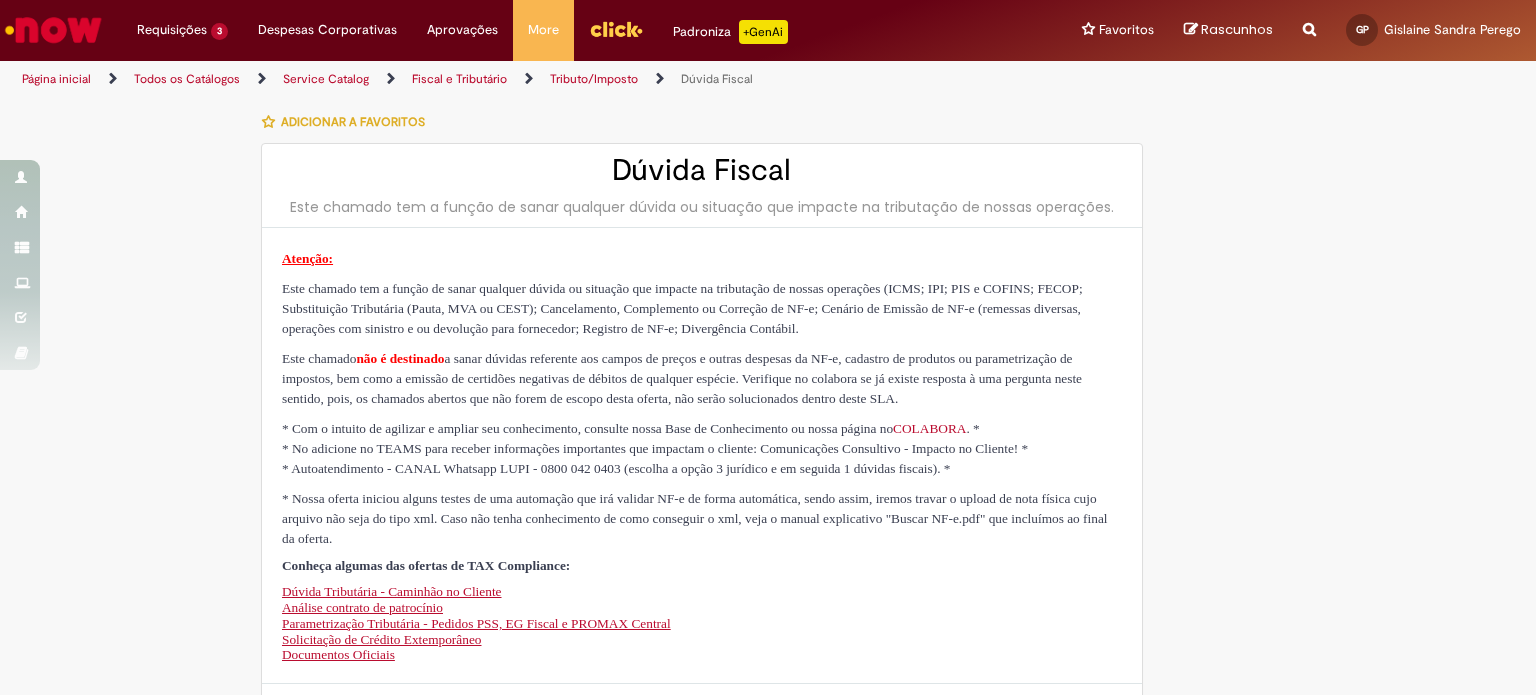 type on "********" 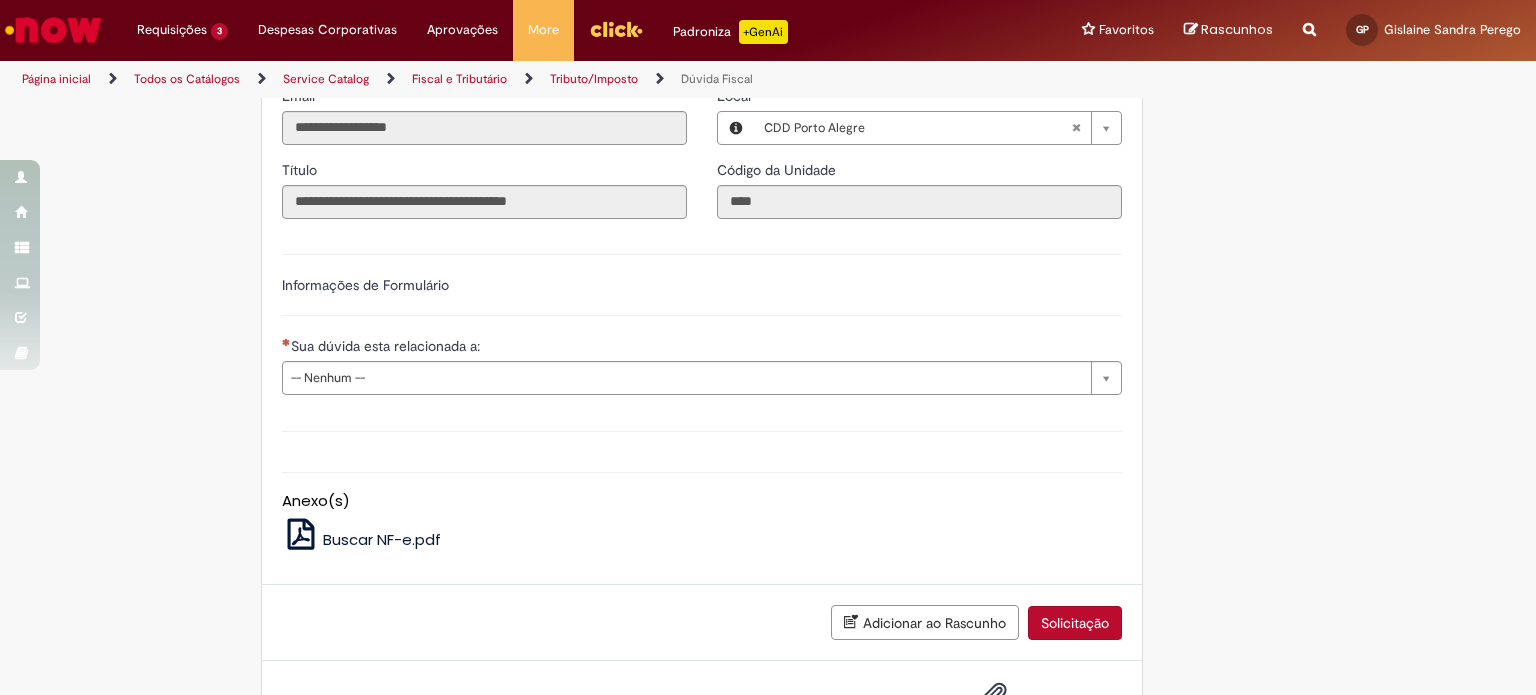 scroll, scrollTop: 900, scrollLeft: 0, axis: vertical 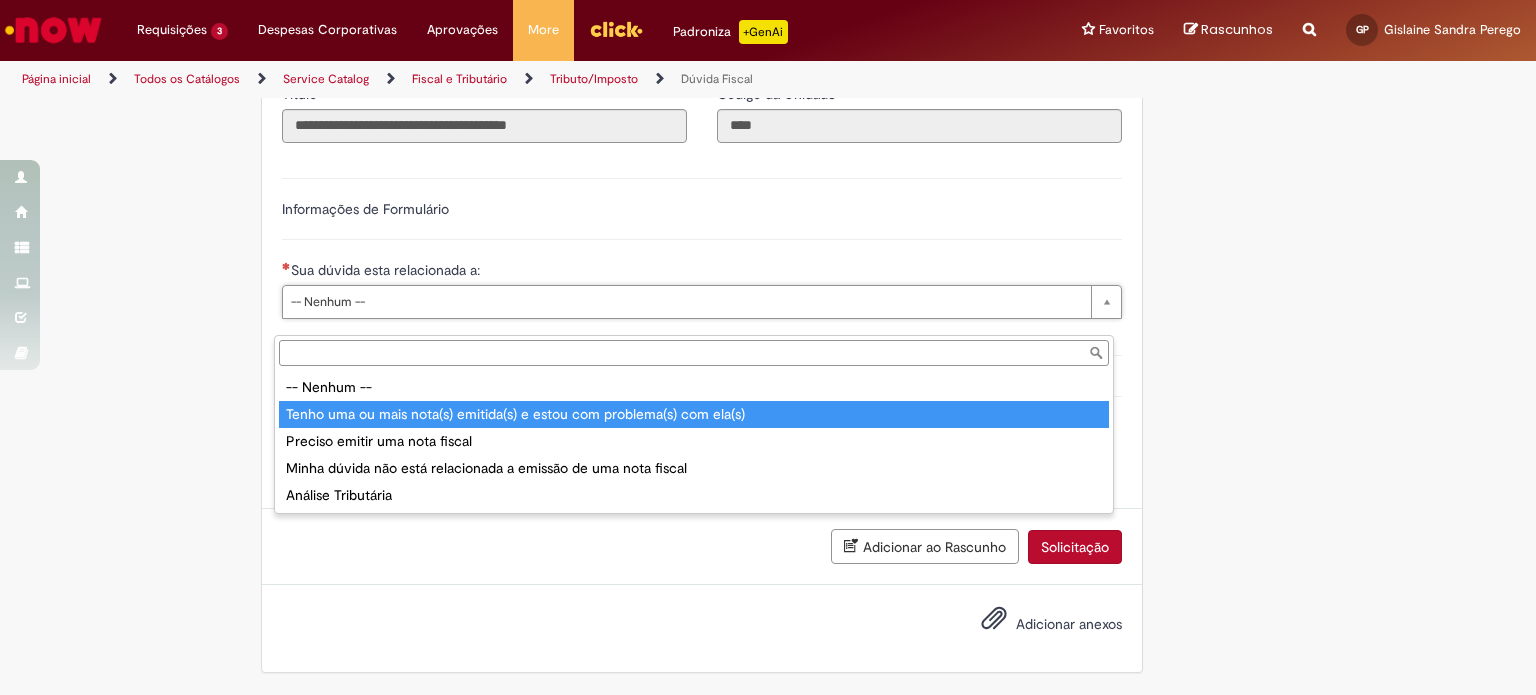 type on "**********" 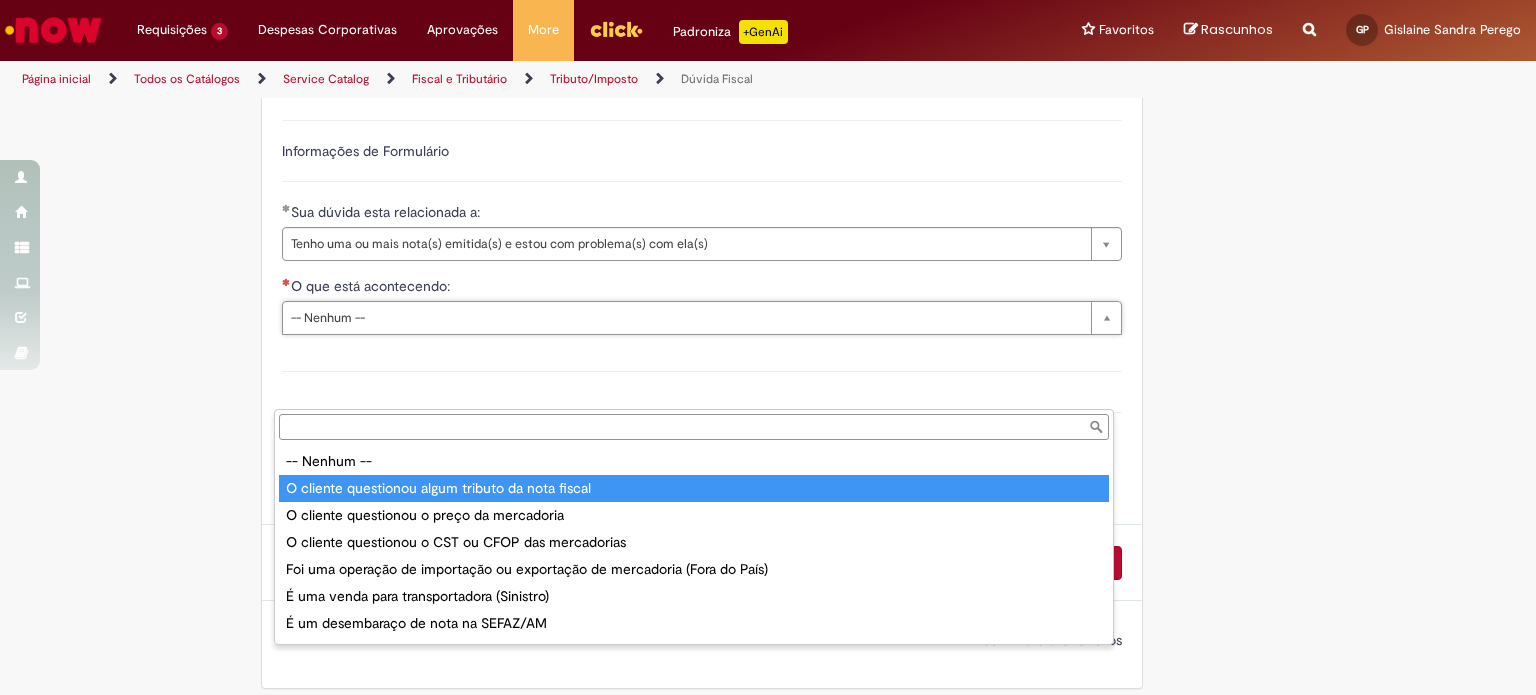 type on "**********" 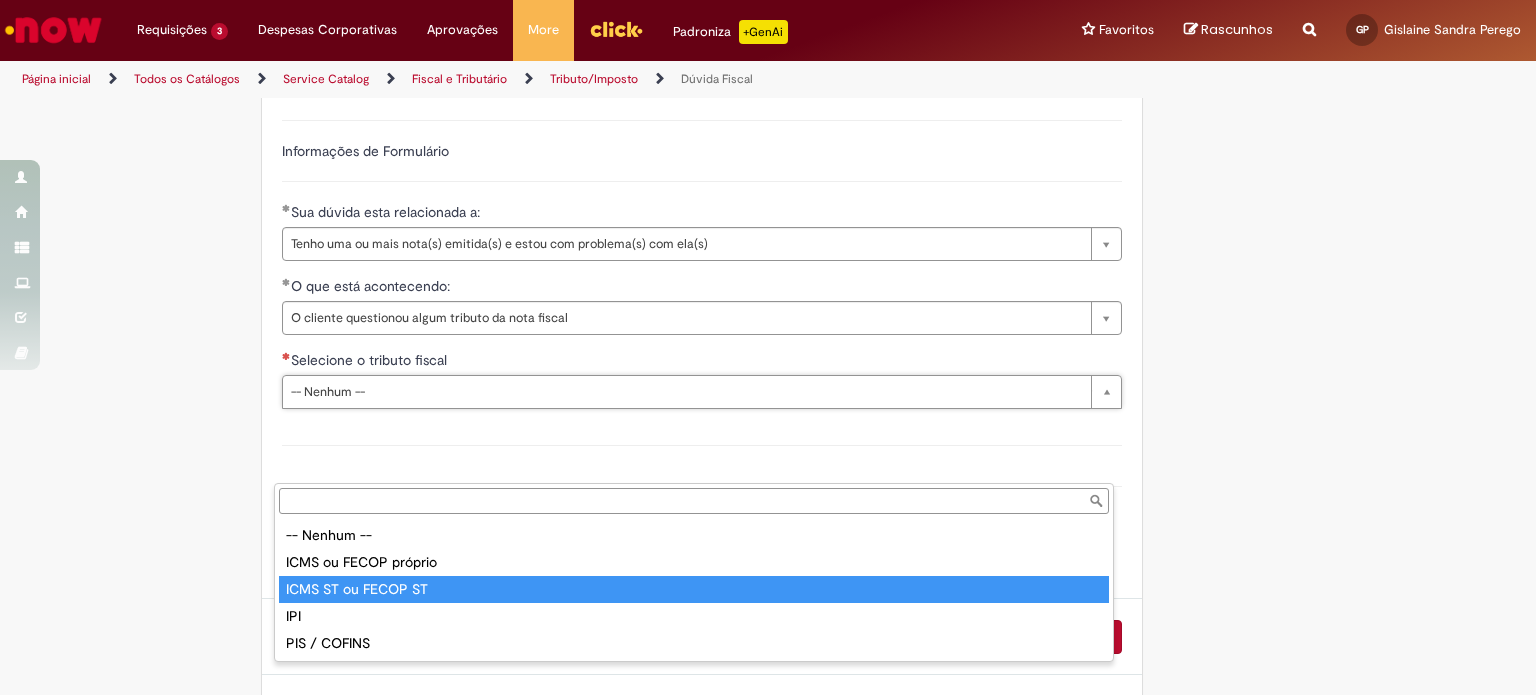 type on "**********" 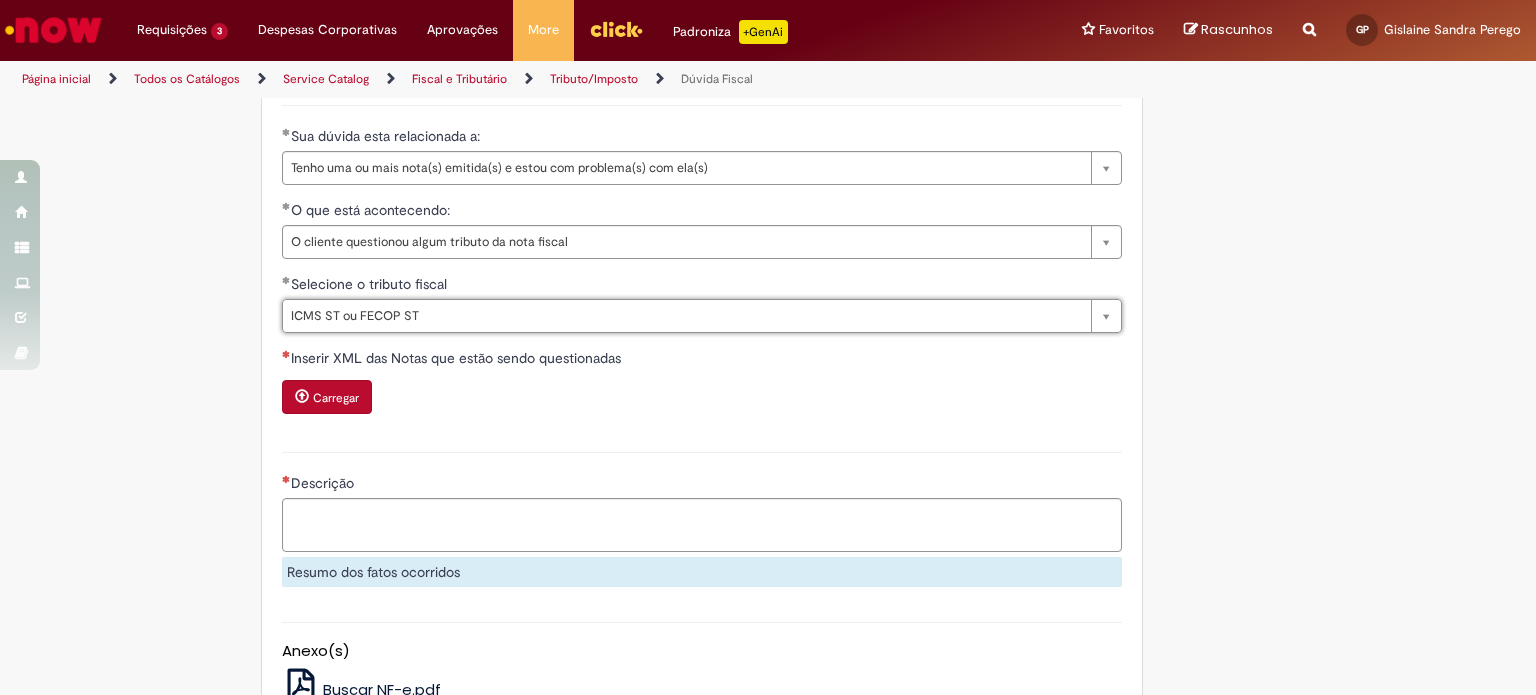 scroll, scrollTop: 1100, scrollLeft: 0, axis: vertical 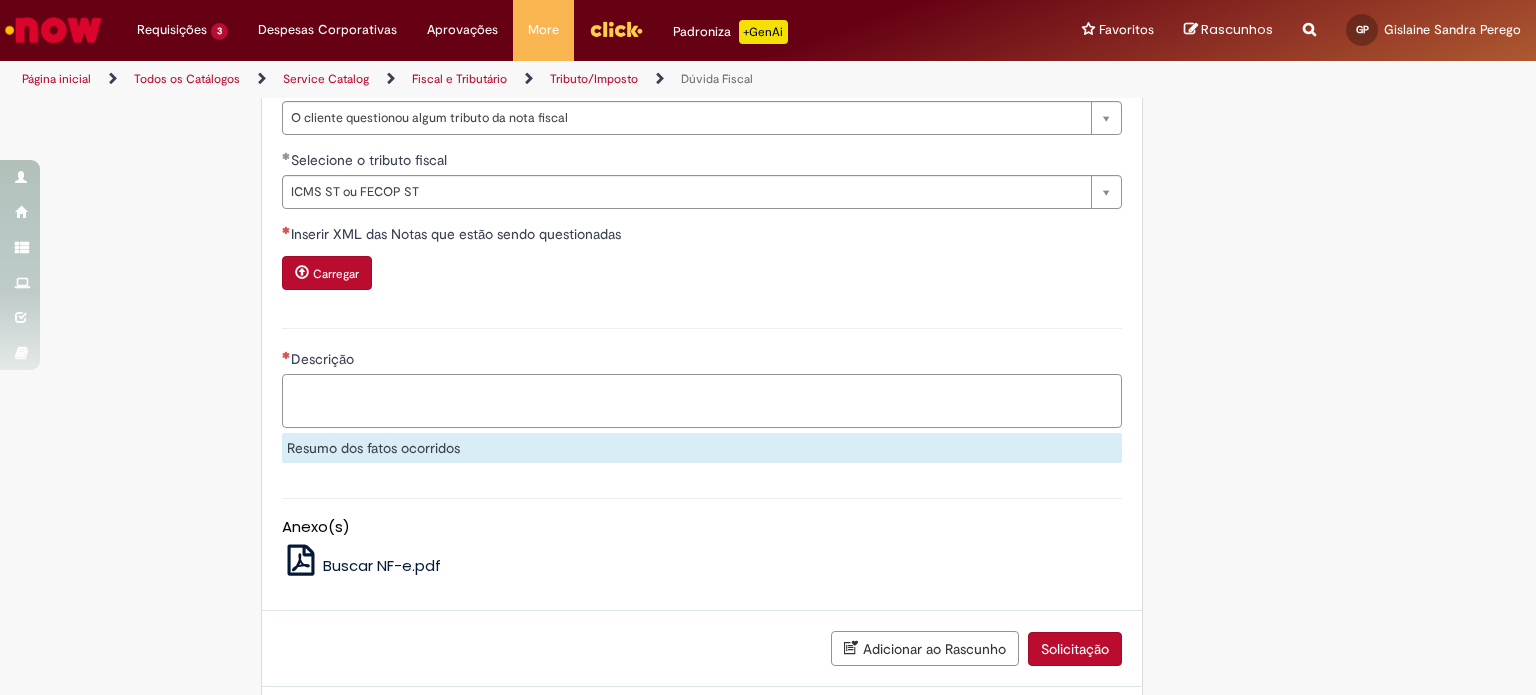 click on "Descrição" at bounding box center (702, 401) 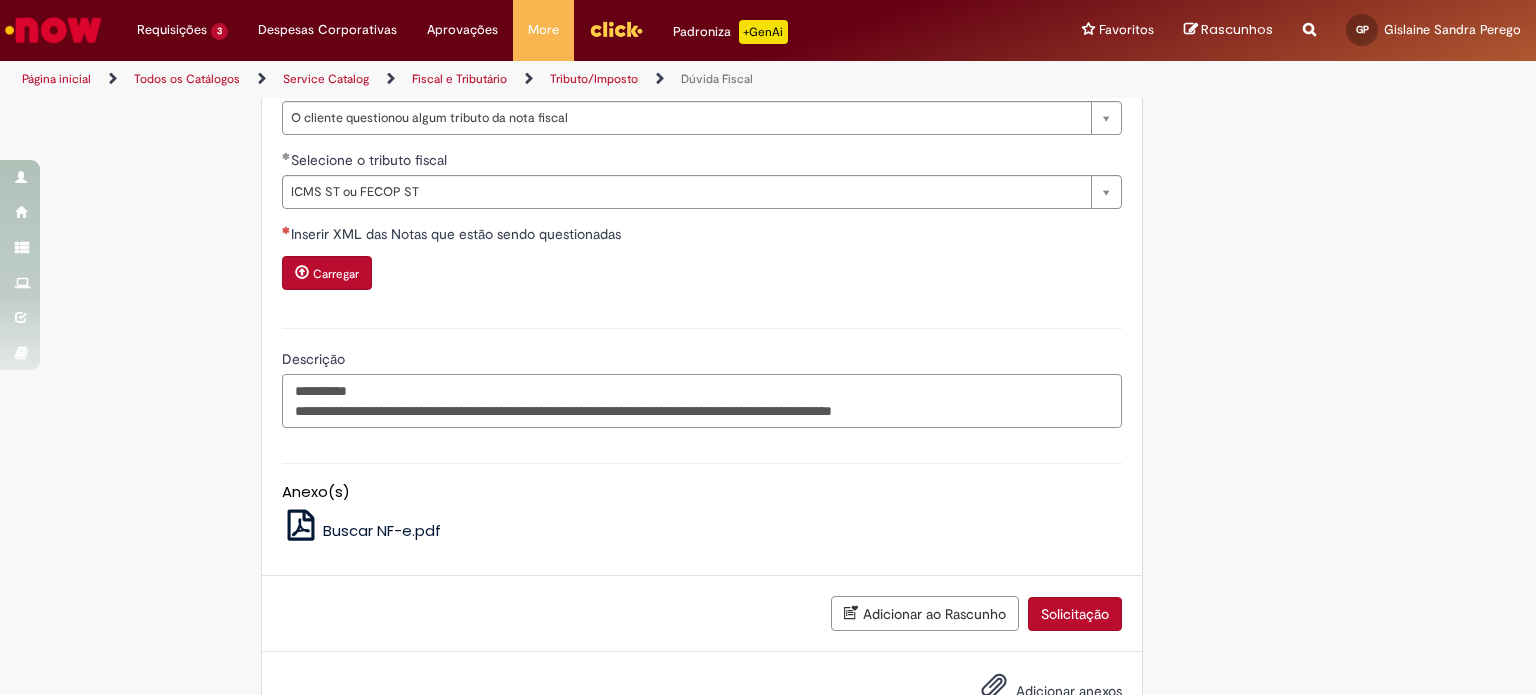 paste on "*******" 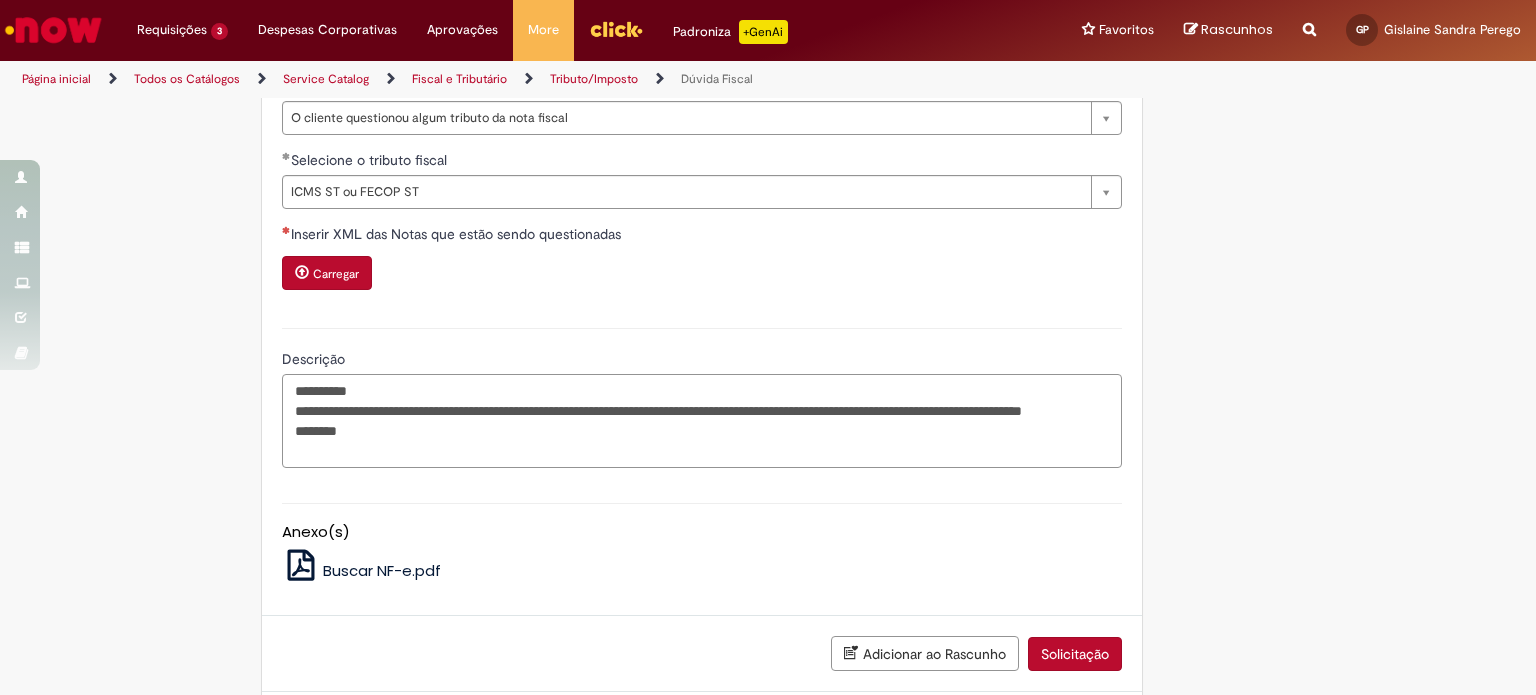 scroll, scrollTop: 1282, scrollLeft: 0, axis: vertical 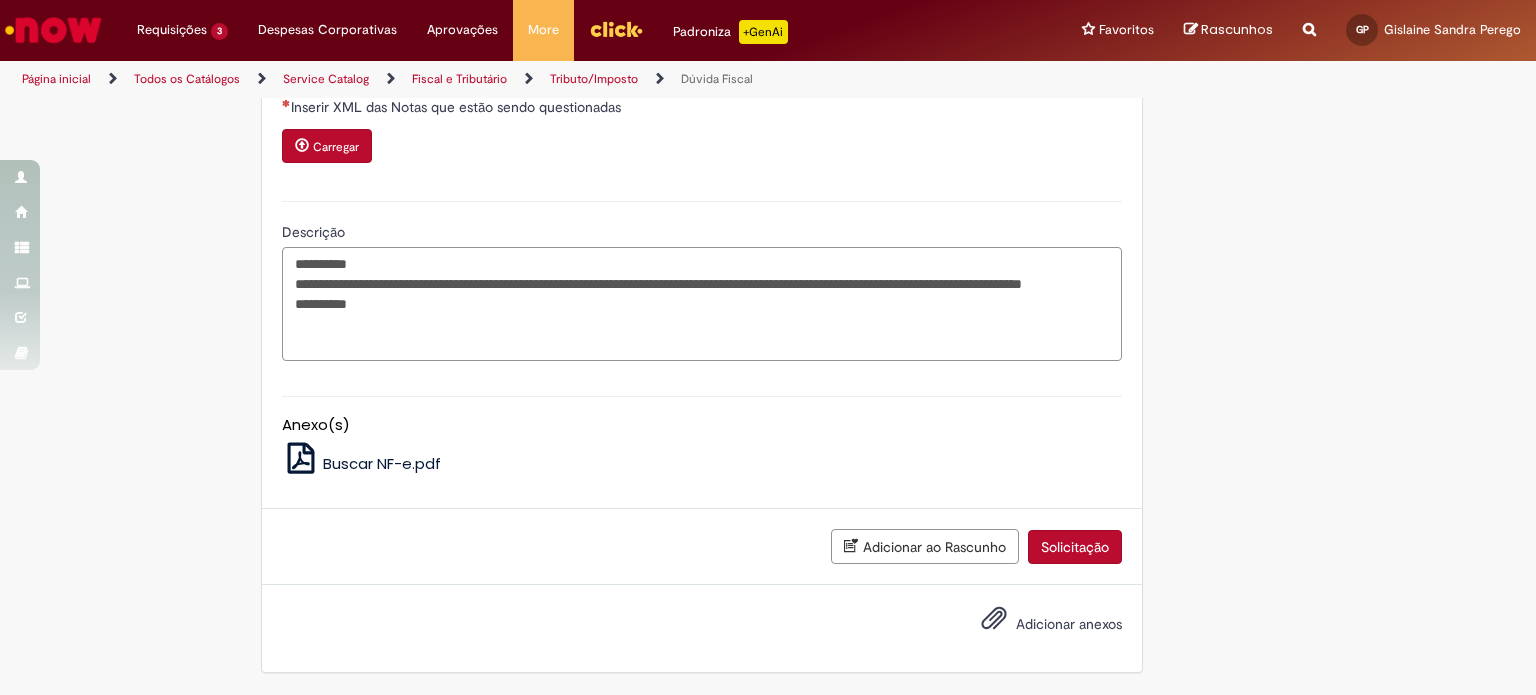 paste on "**********" 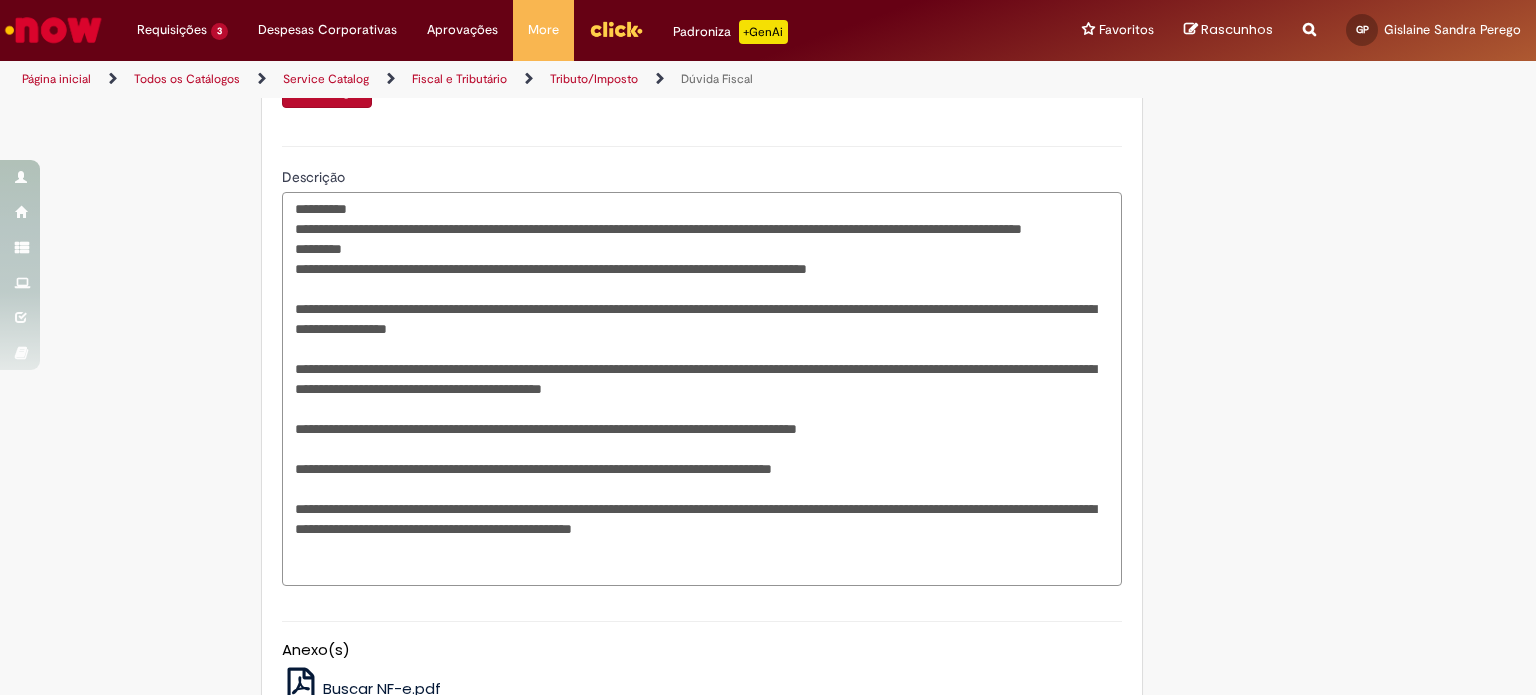 click on "Descrição" at bounding box center (702, 389) 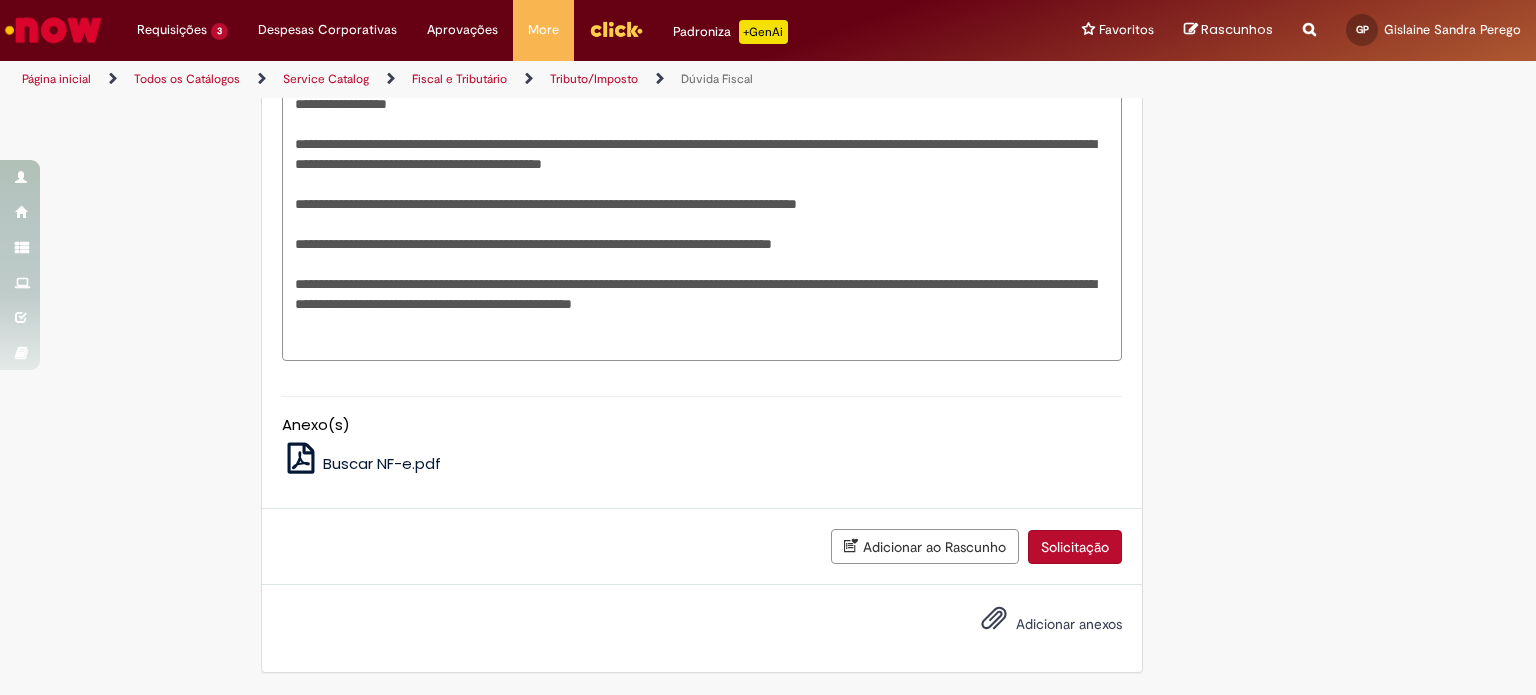 scroll, scrollTop: 1602, scrollLeft: 0, axis: vertical 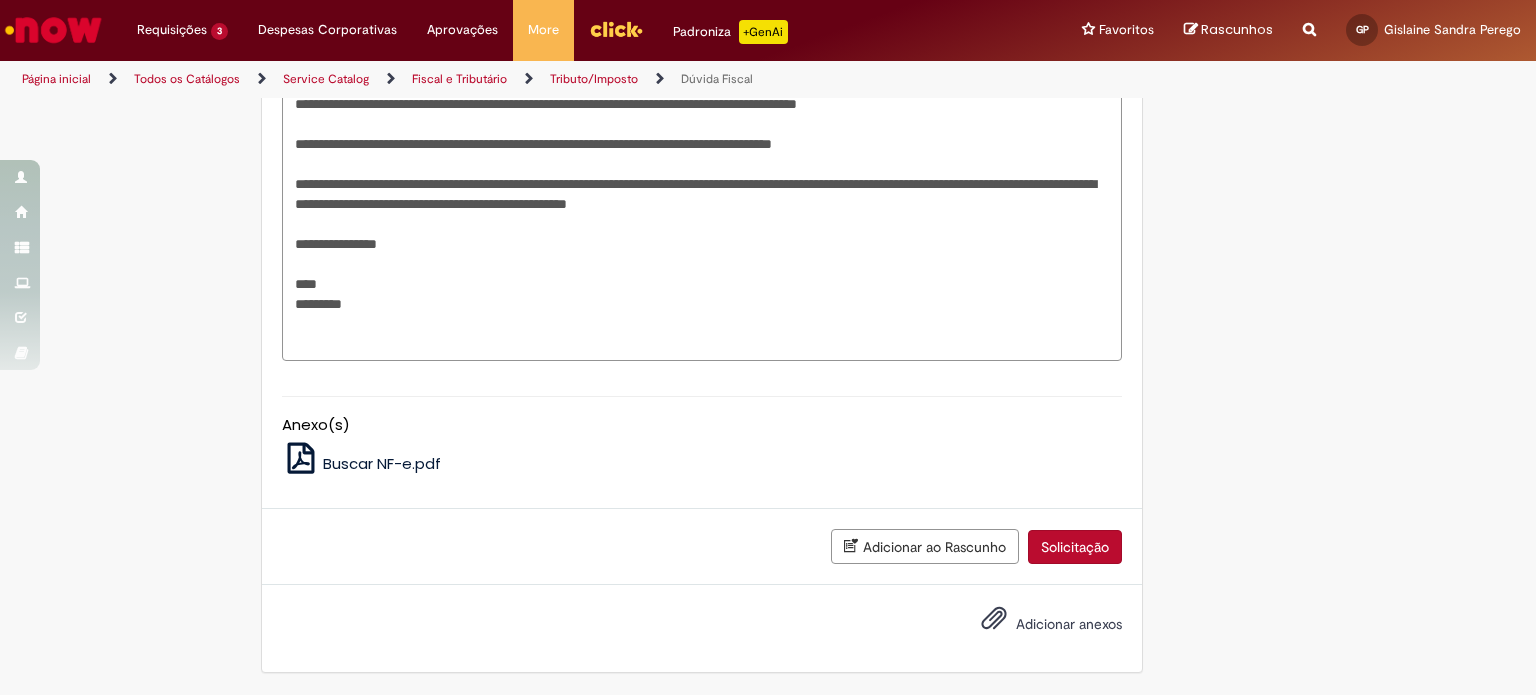 click on "Adicionar anexos" at bounding box center [1069, 625] 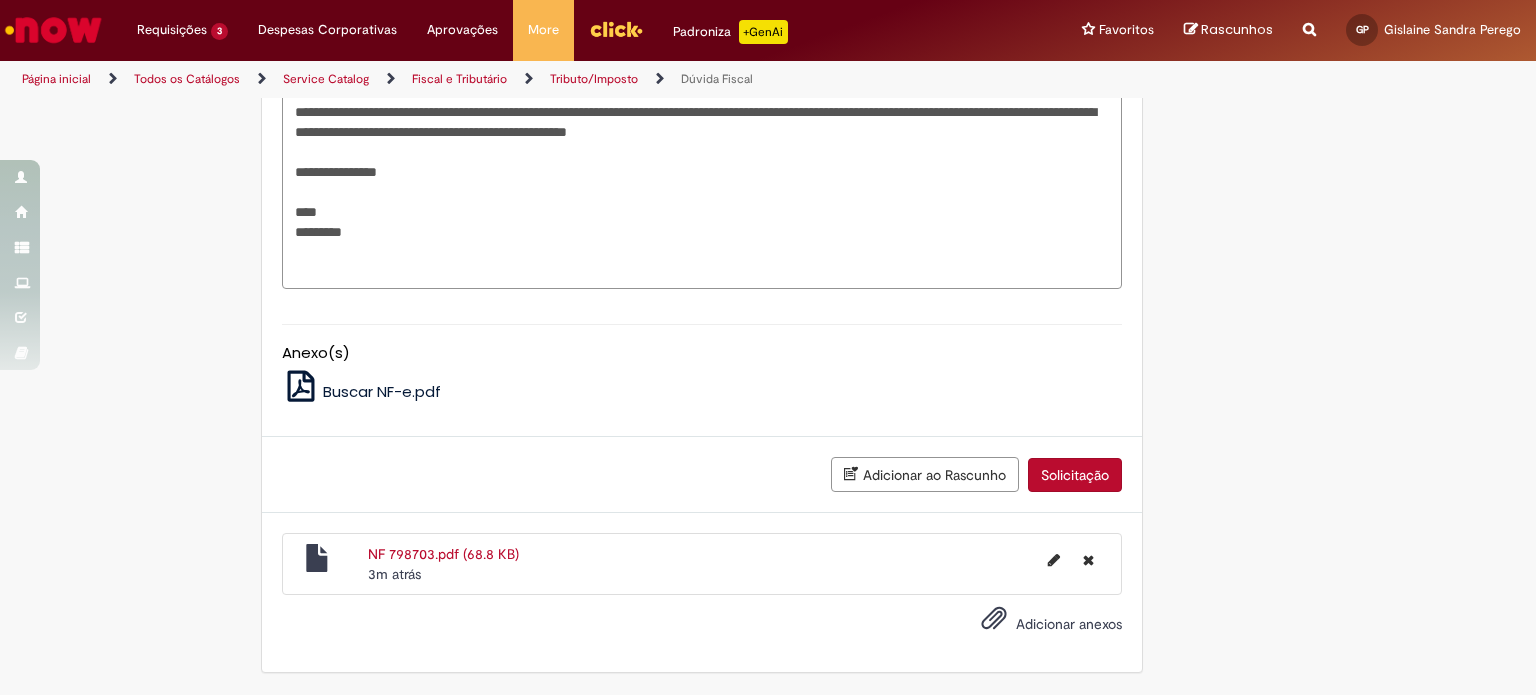 drag, startPoint x: 653, startPoint y: 254, endPoint x: 791, endPoint y: 240, distance: 138.70833 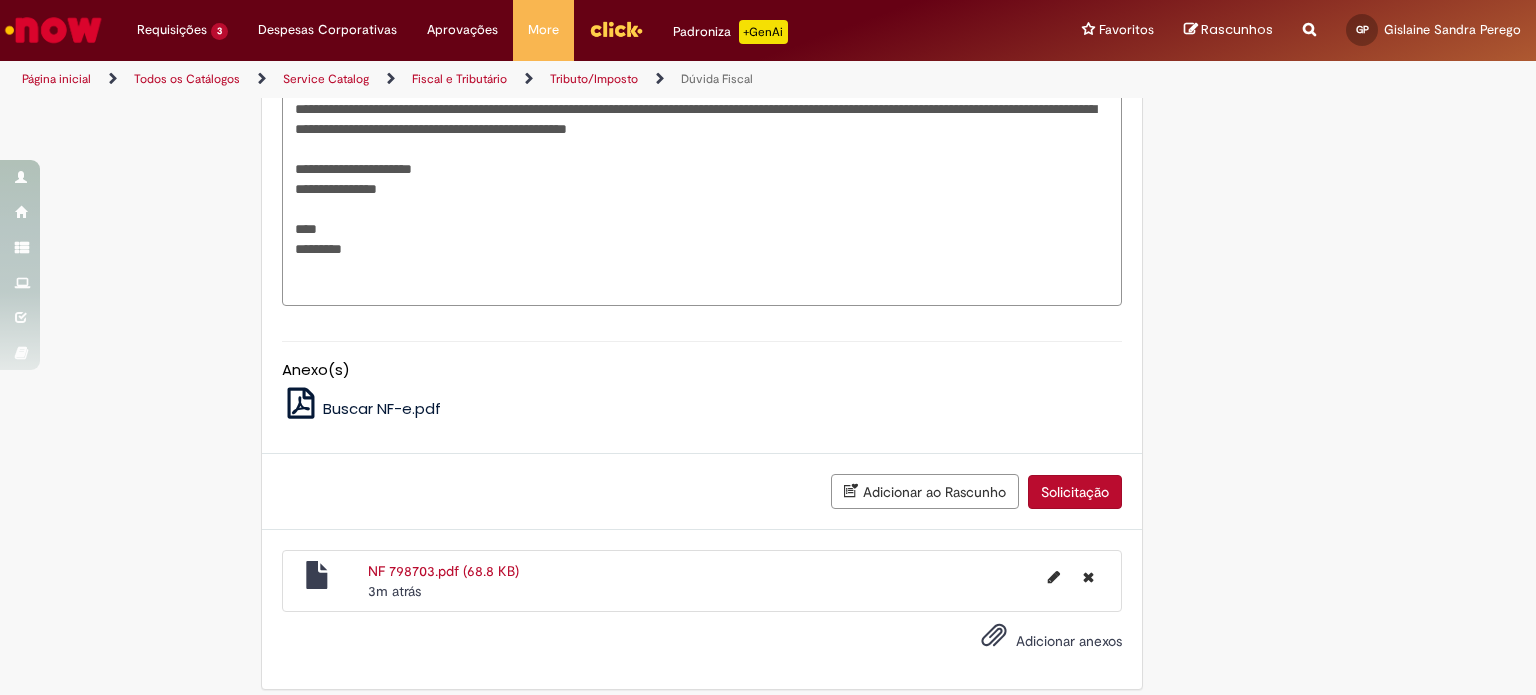 paste on "**********" 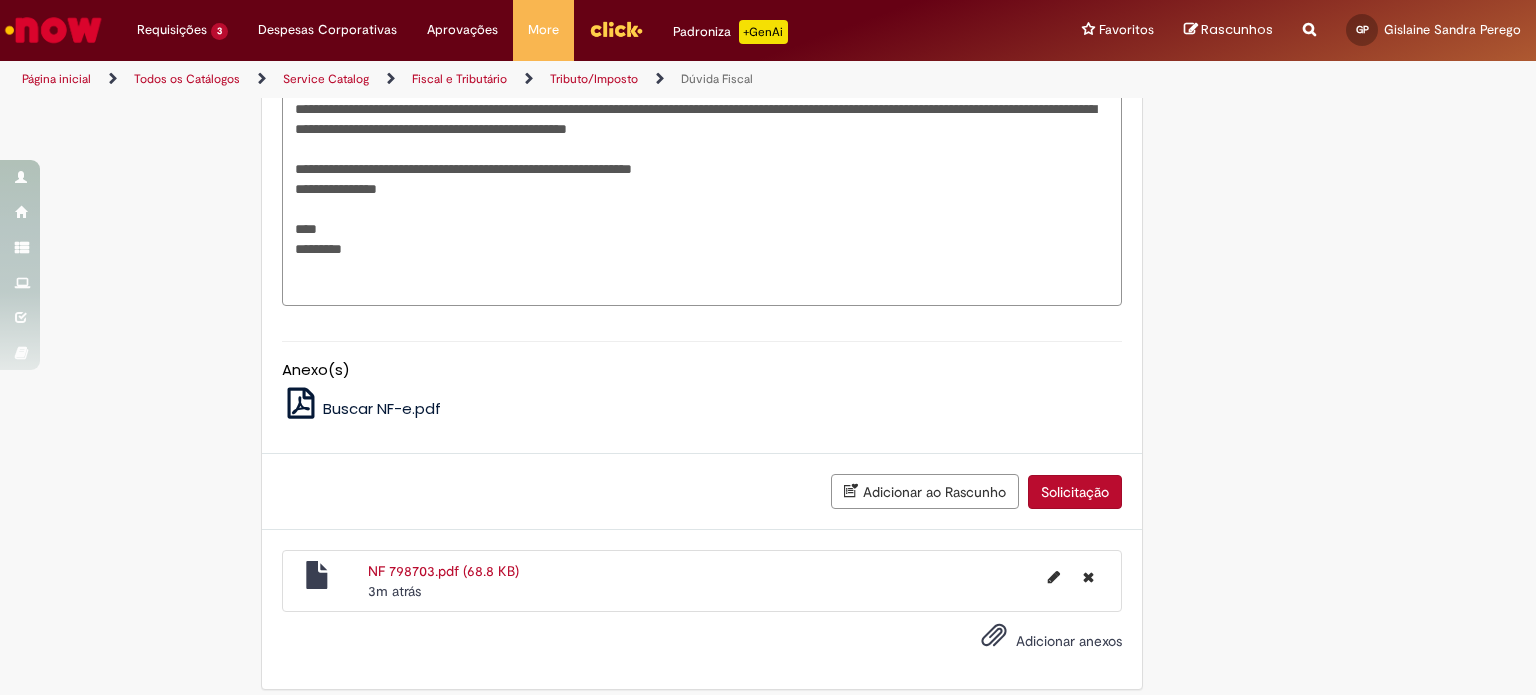 drag, startPoint x: 775, startPoint y: 263, endPoint x: 444, endPoint y: 273, distance: 331.15103 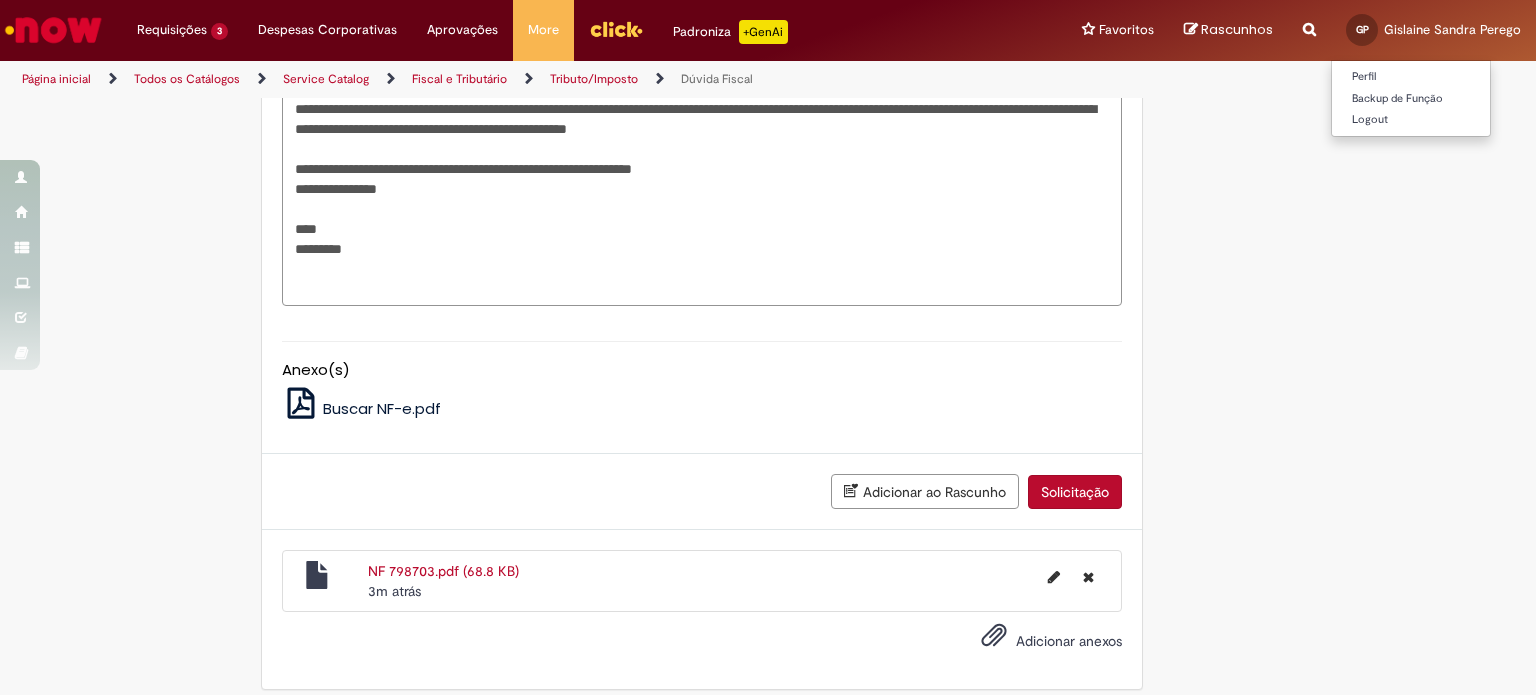 type on "**********" 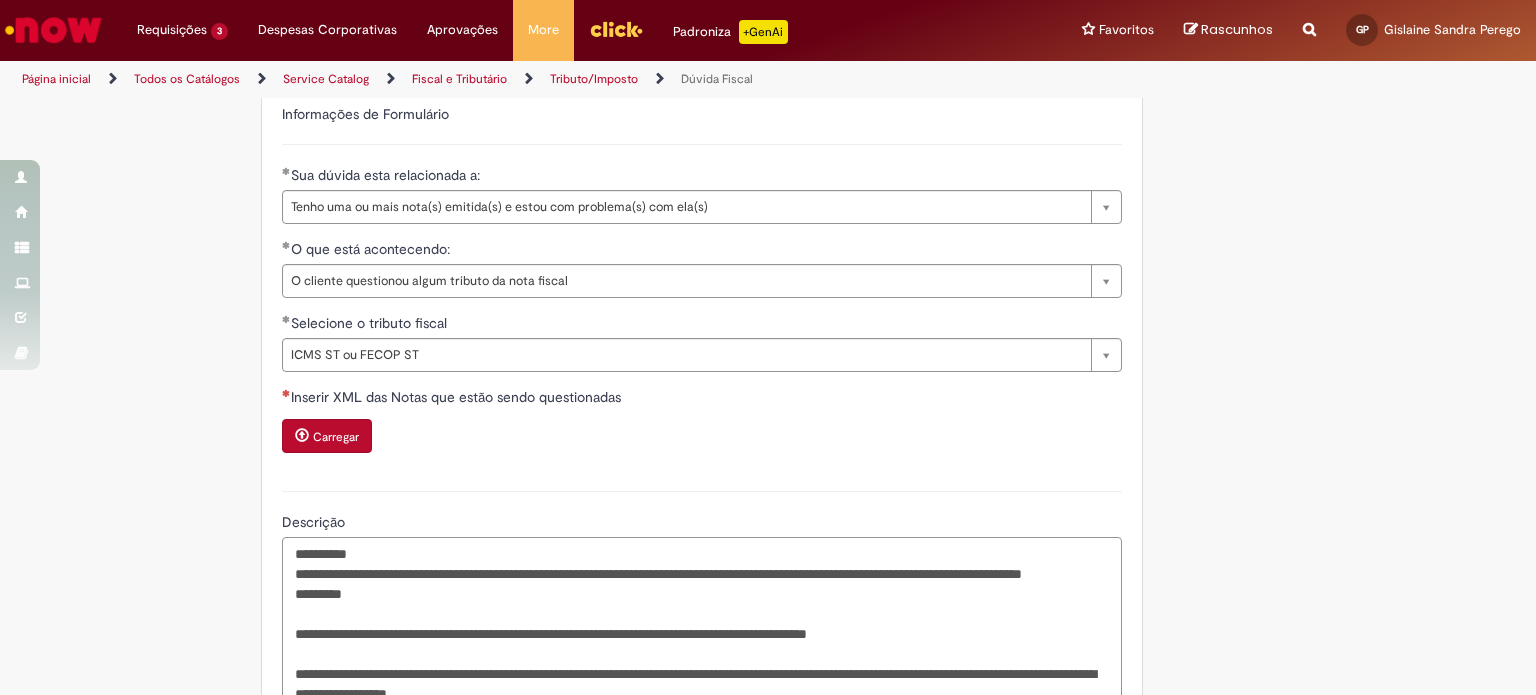 scroll, scrollTop: 802, scrollLeft: 0, axis: vertical 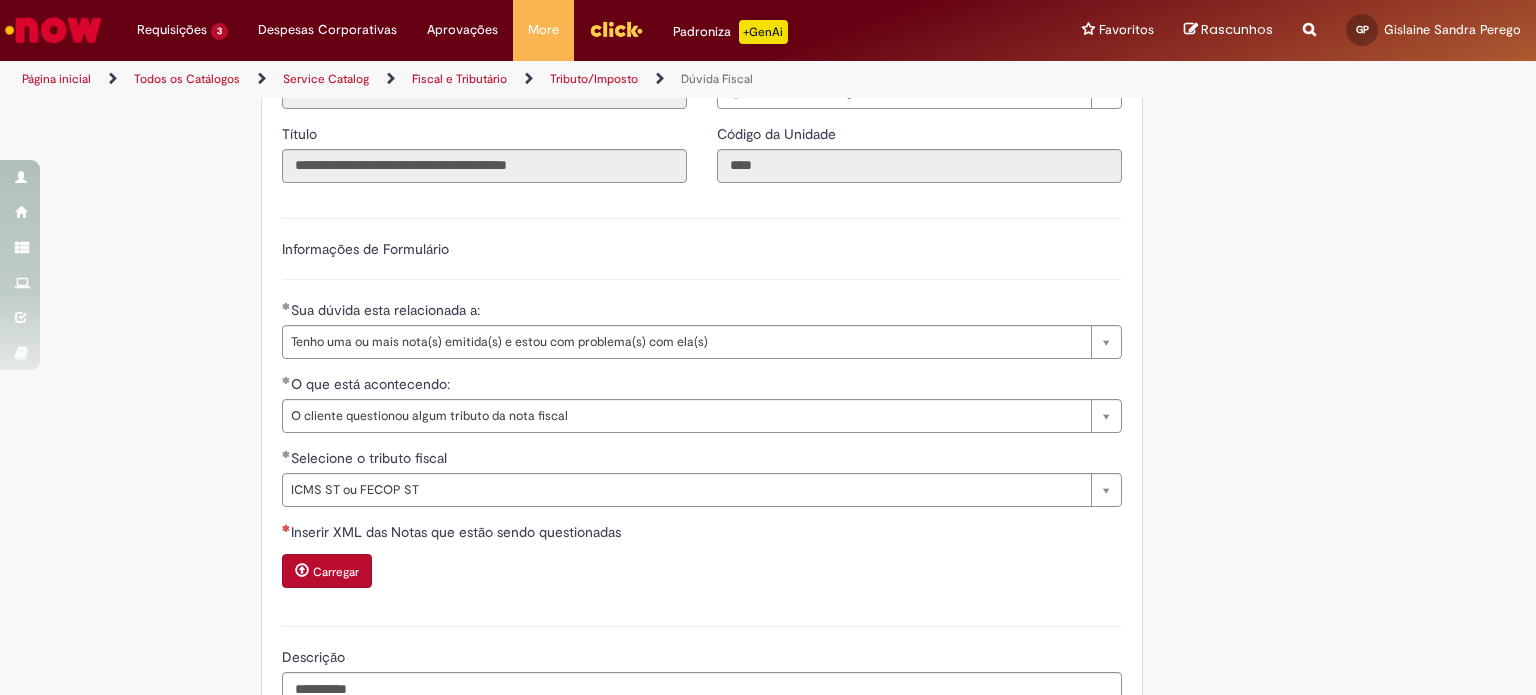 click on "Carregar" at bounding box center (336, 572) 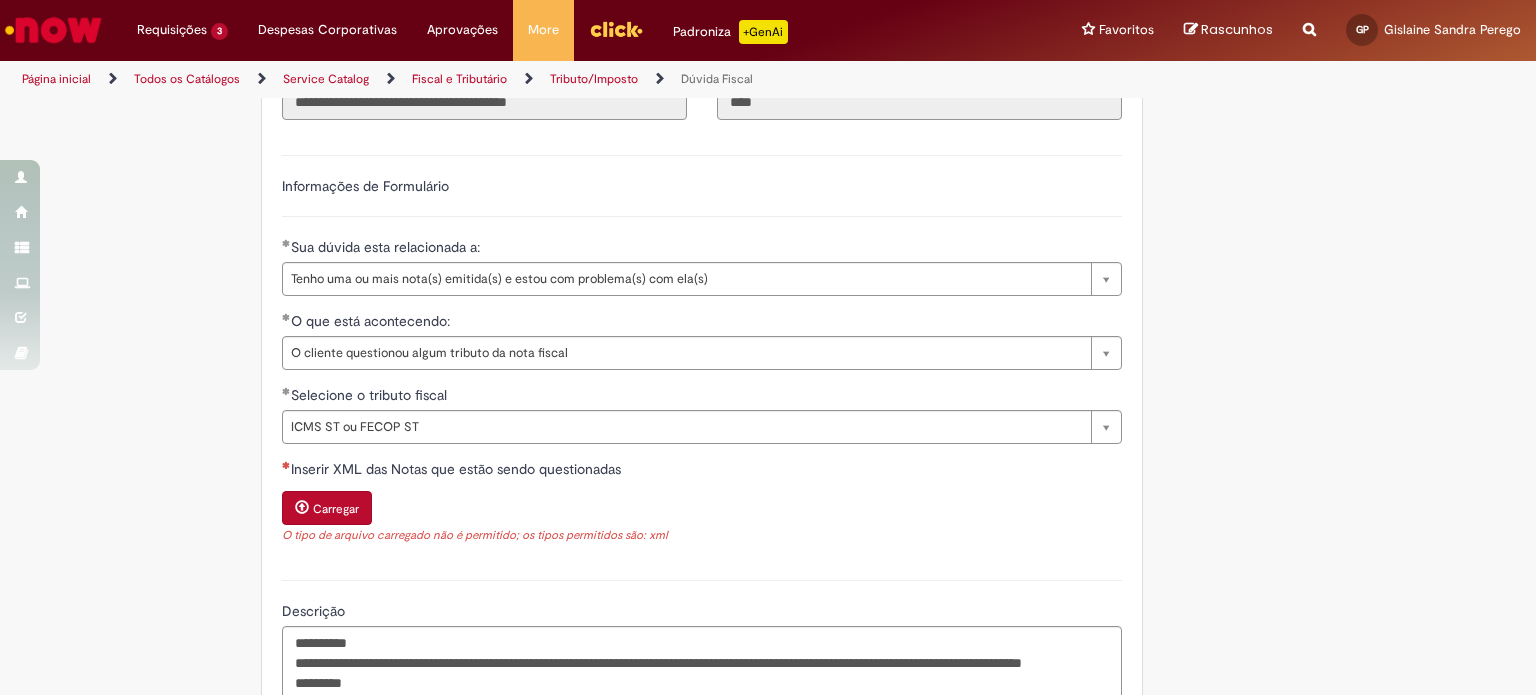 scroll, scrollTop: 1102, scrollLeft: 0, axis: vertical 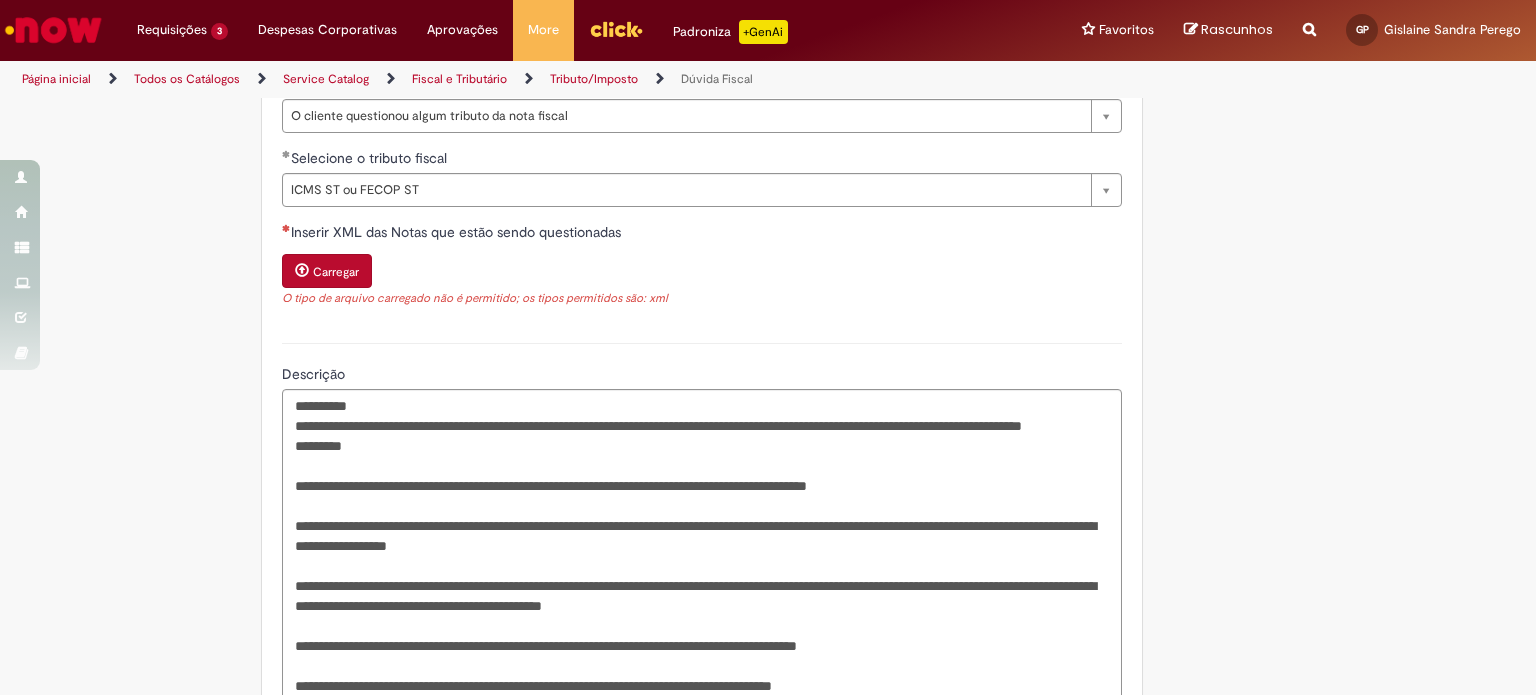 type 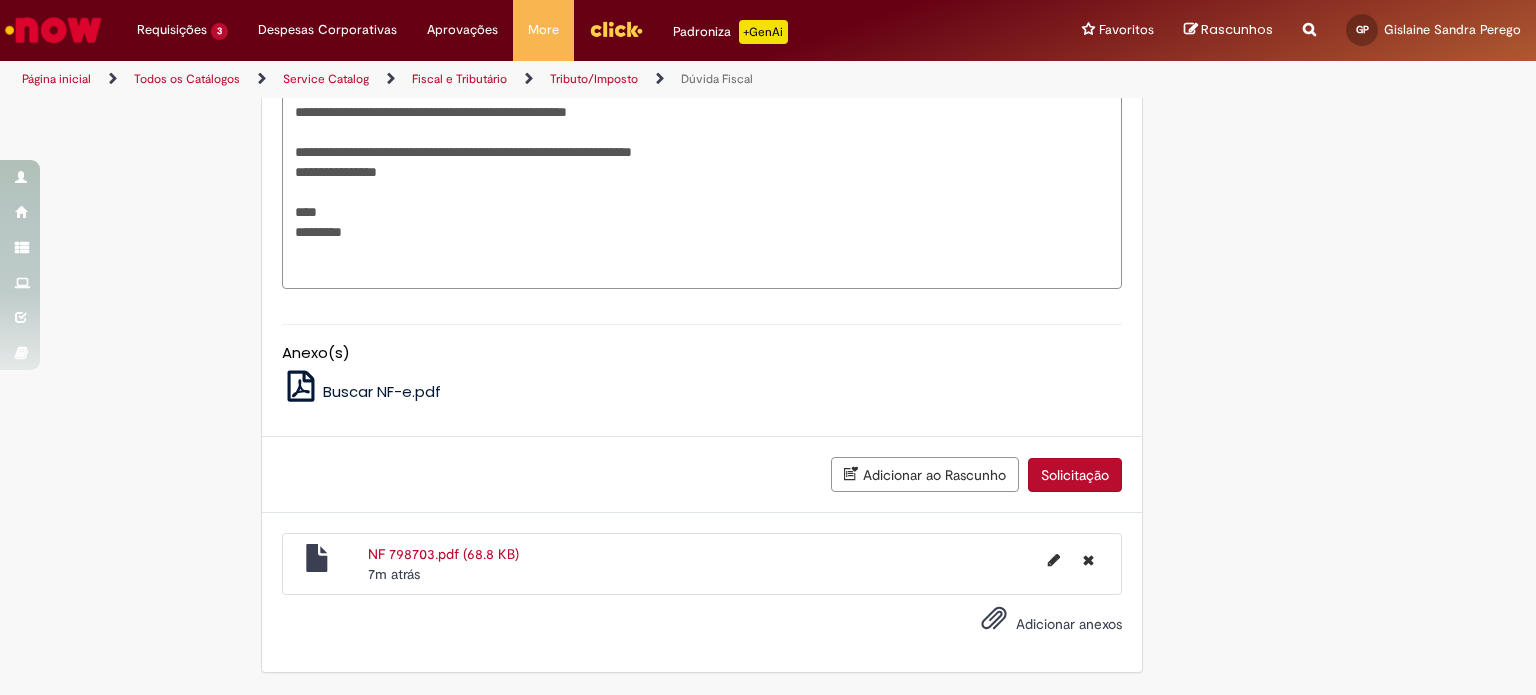 scroll, scrollTop: 1813, scrollLeft: 0, axis: vertical 